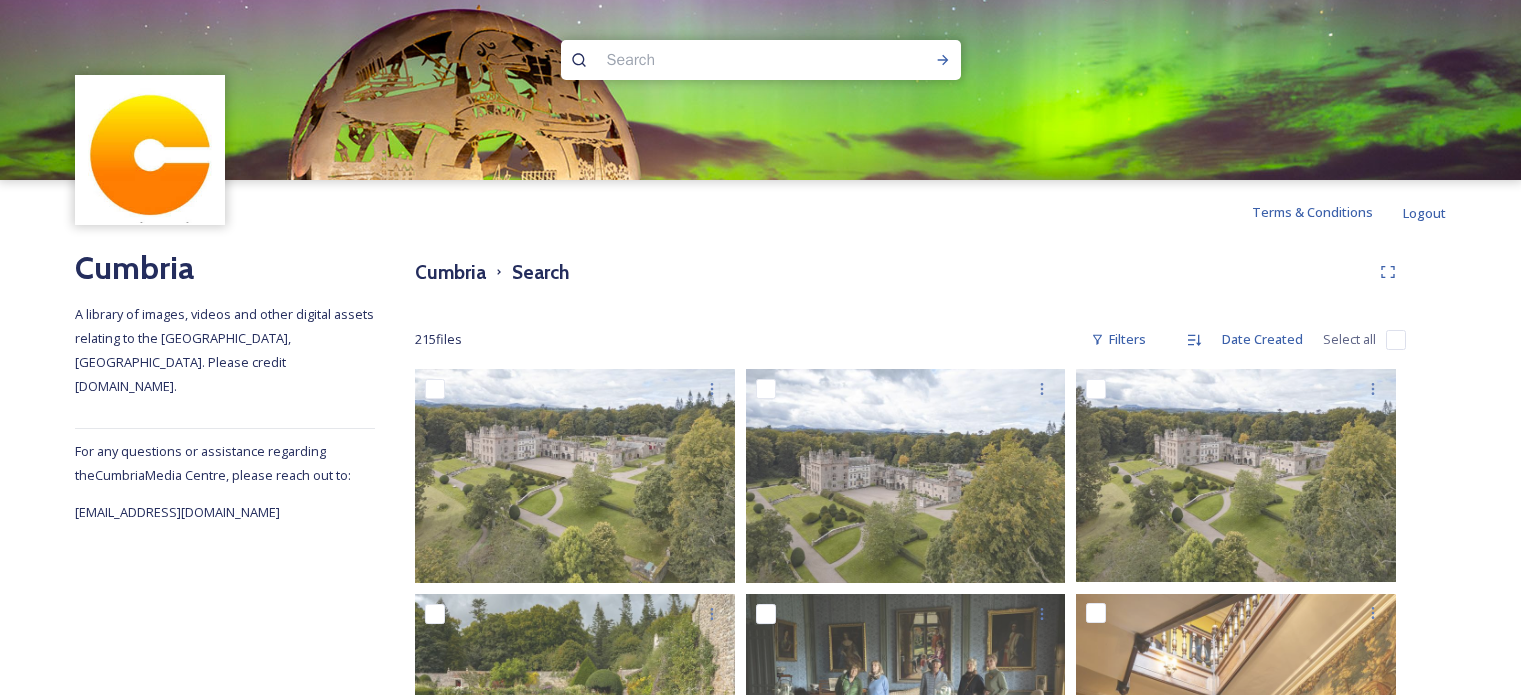 scroll, scrollTop: 0, scrollLeft: 0, axis: both 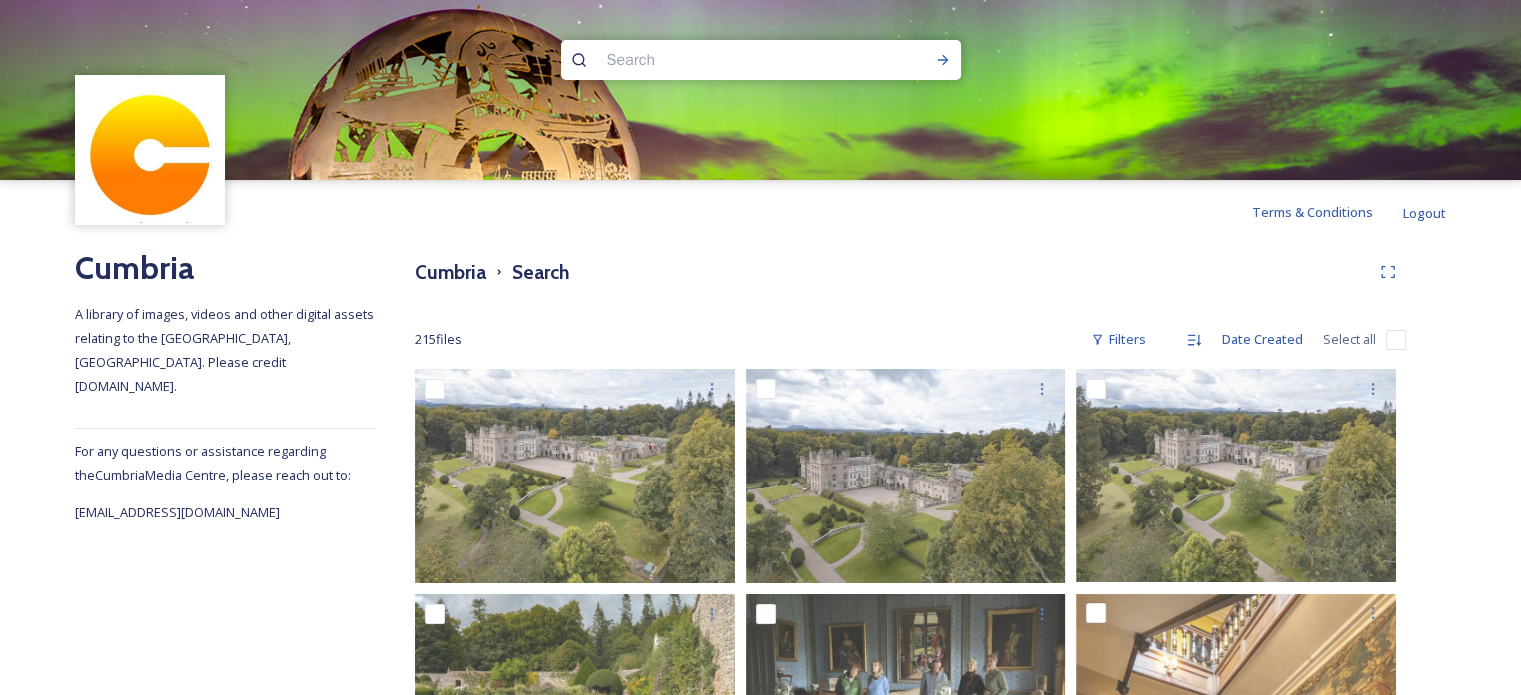 click at bounding box center [722, 60] 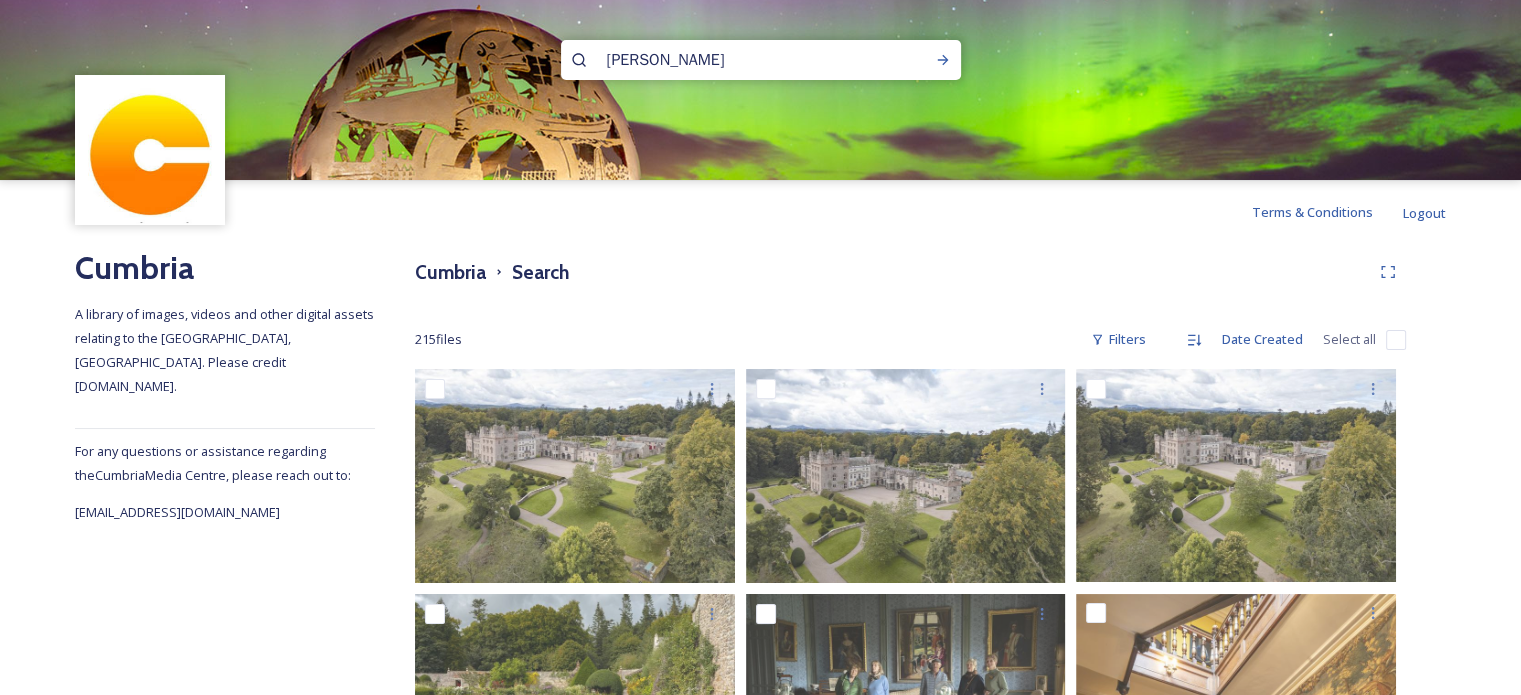type on "[PERSON_NAME]" 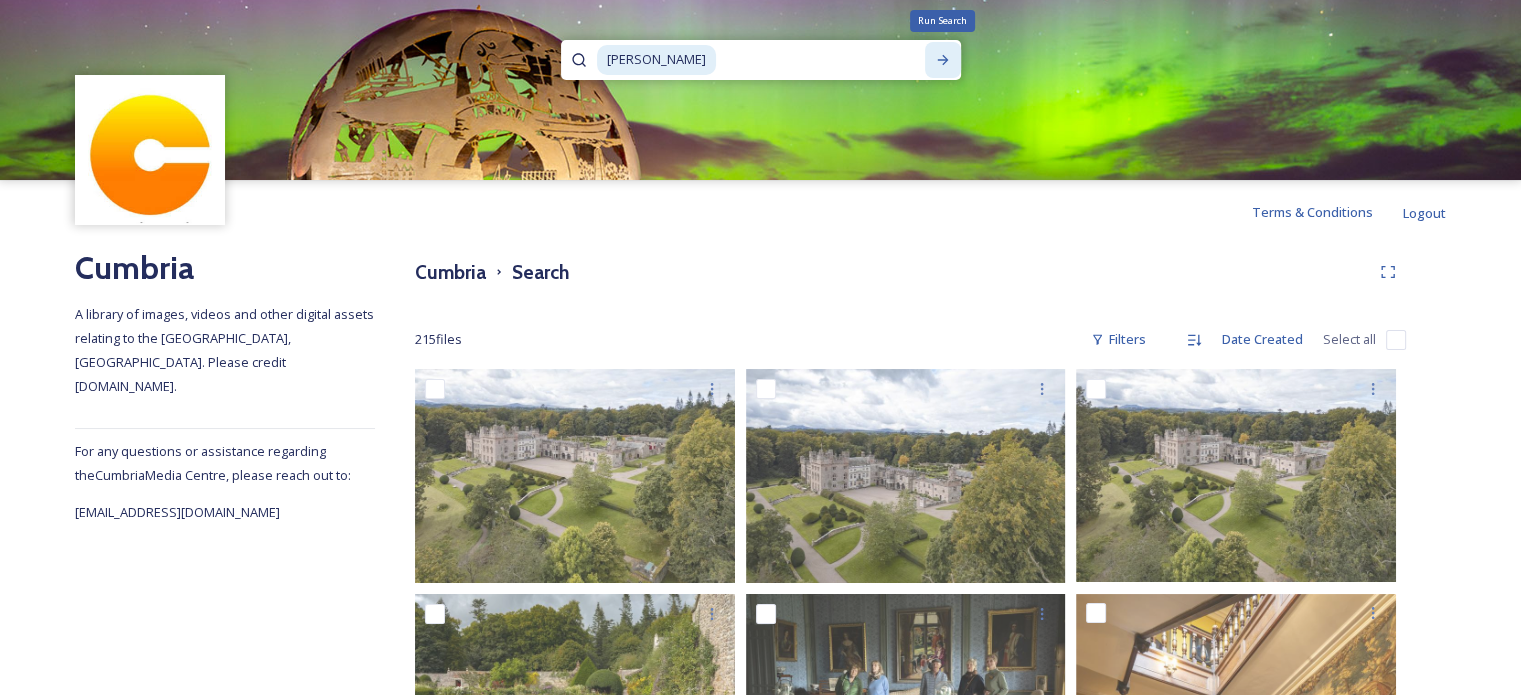 click 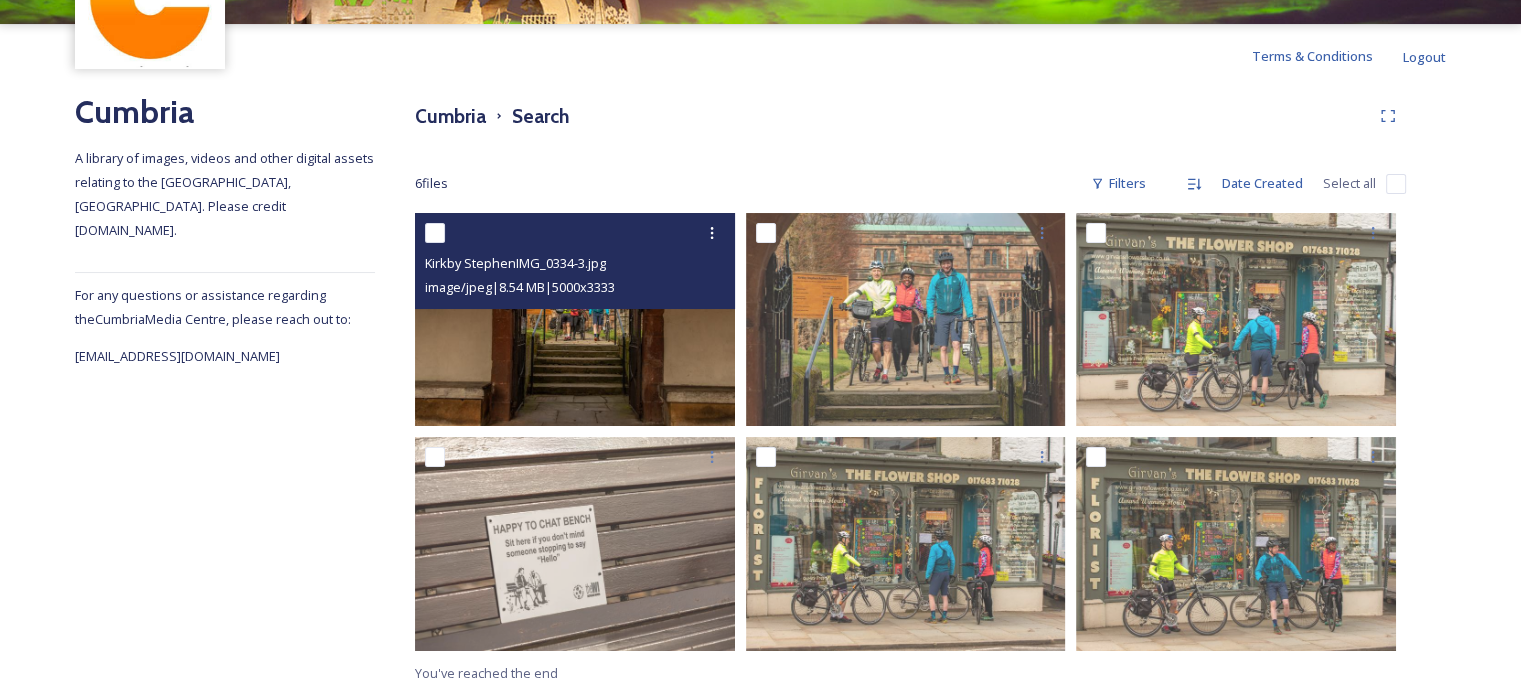 scroll, scrollTop: 0, scrollLeft: 0, axis: both 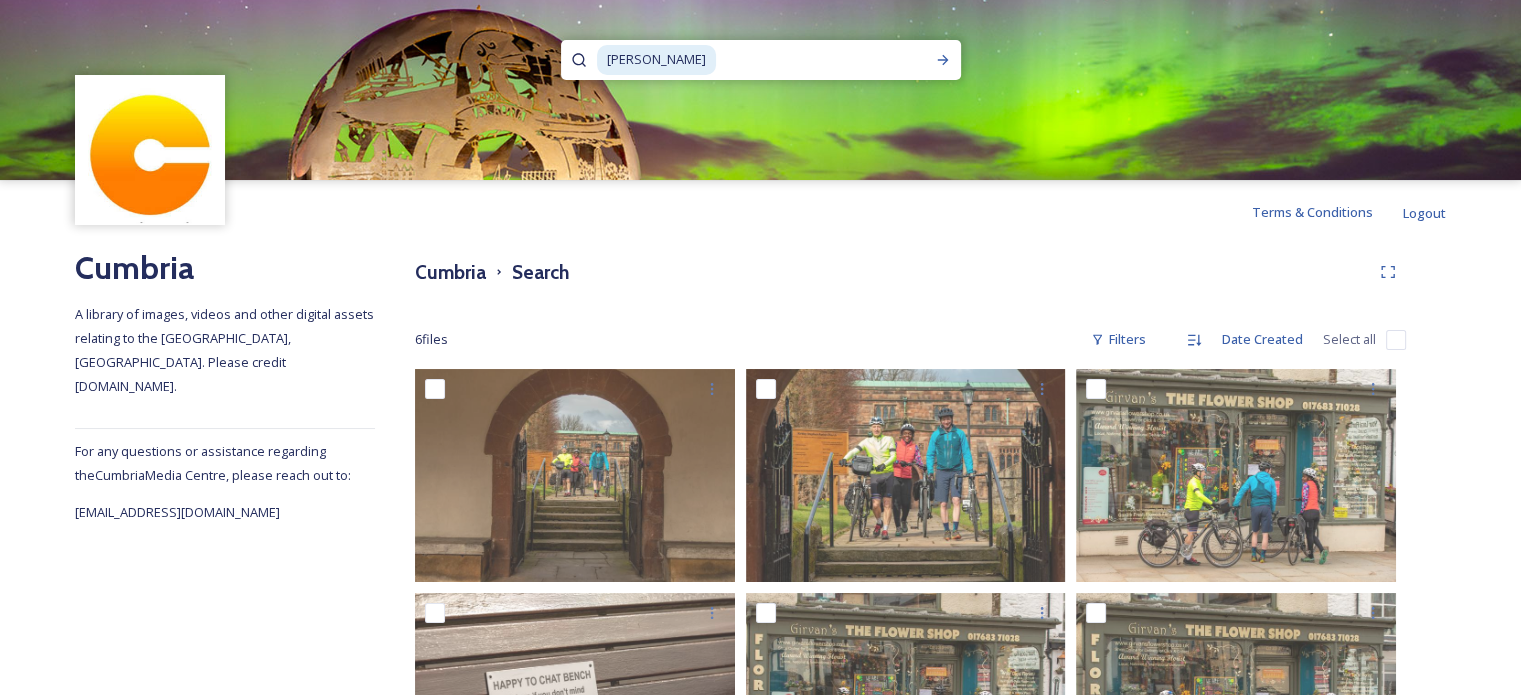 click at bounding box center [813, 60] 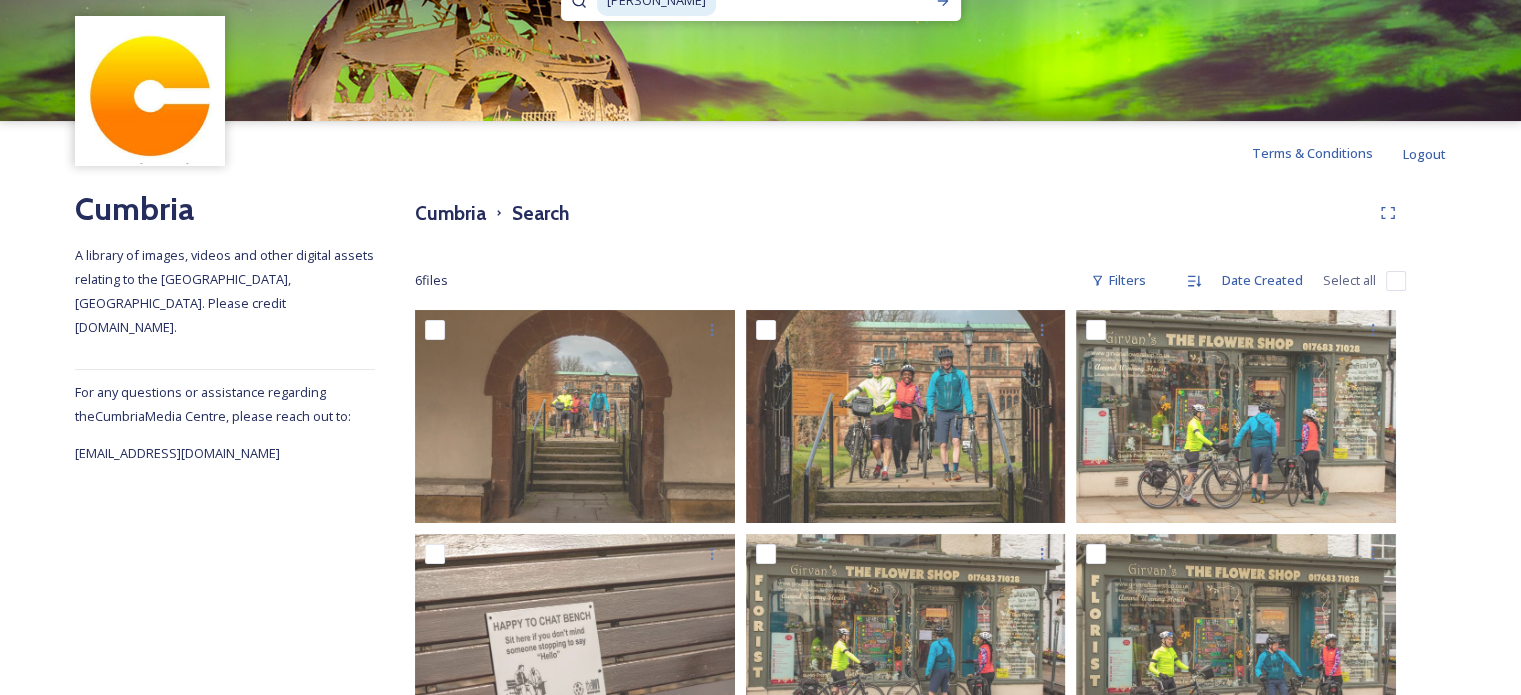 scroll, scrollTop: 0, scrollLeft: 0, axis: both 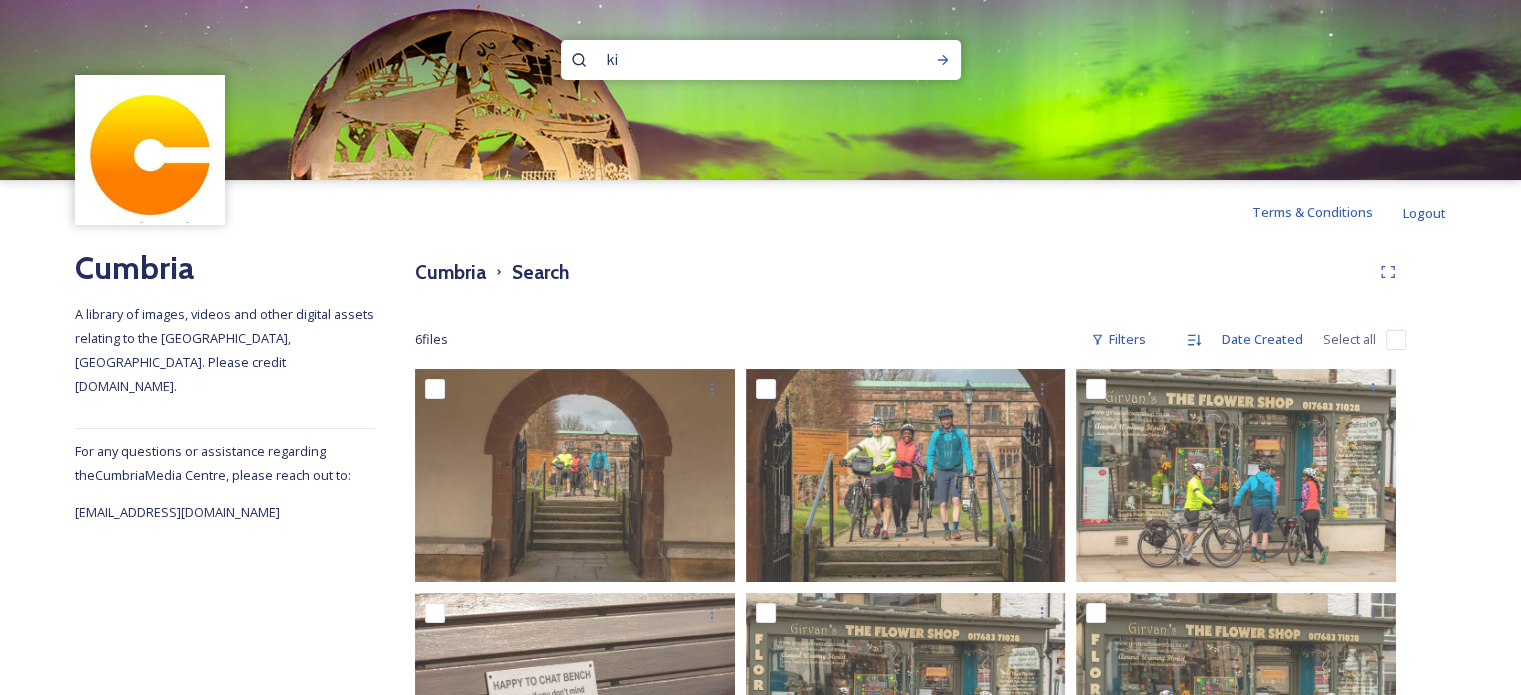 type on "k" 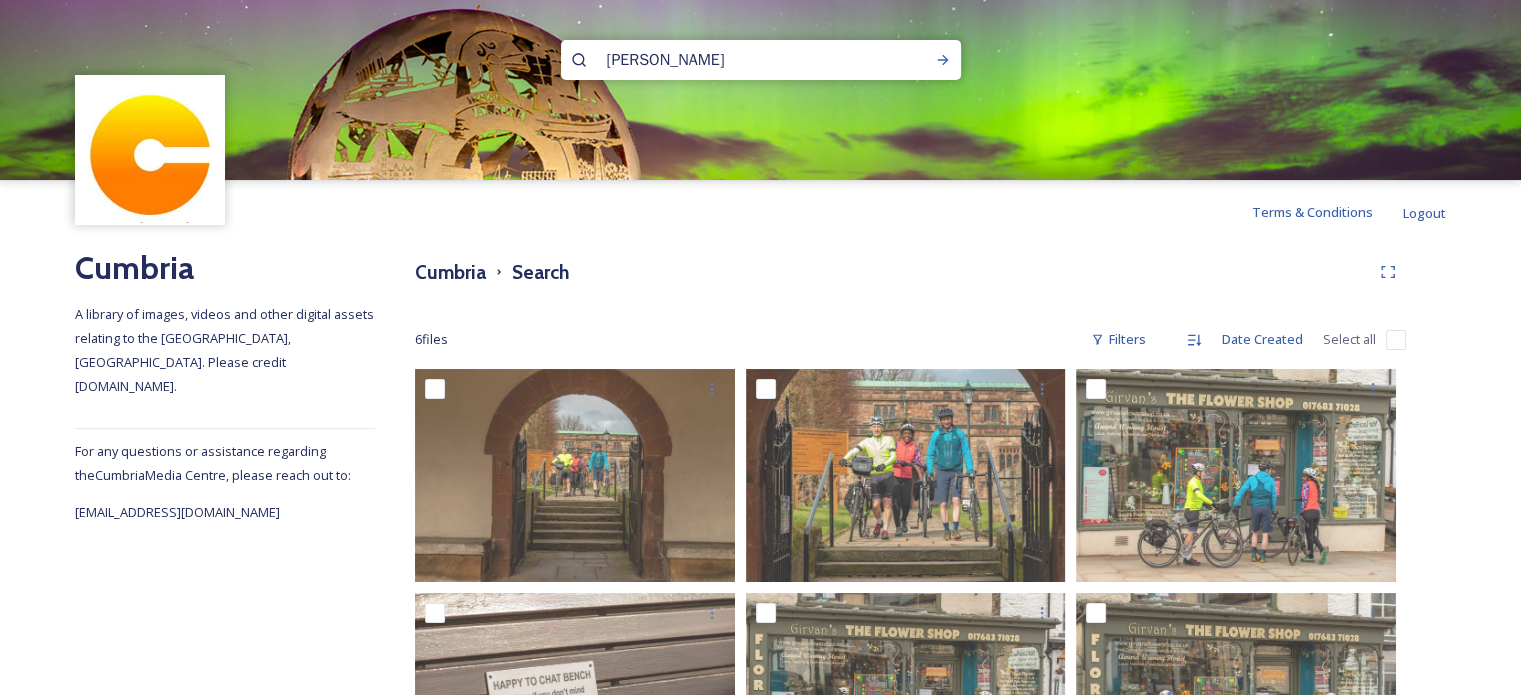 type on "westmorland dales" 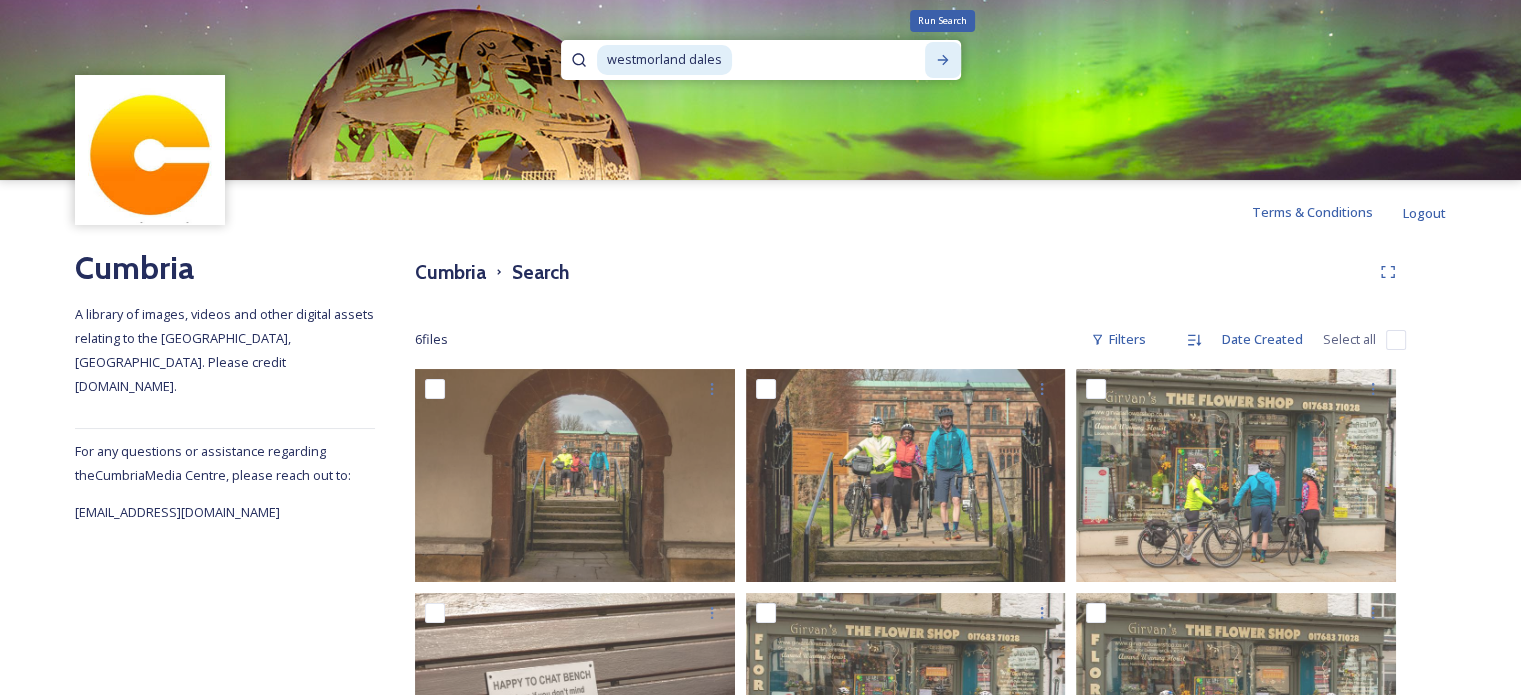 click on "Run Search" at bounding box center (943, 60) 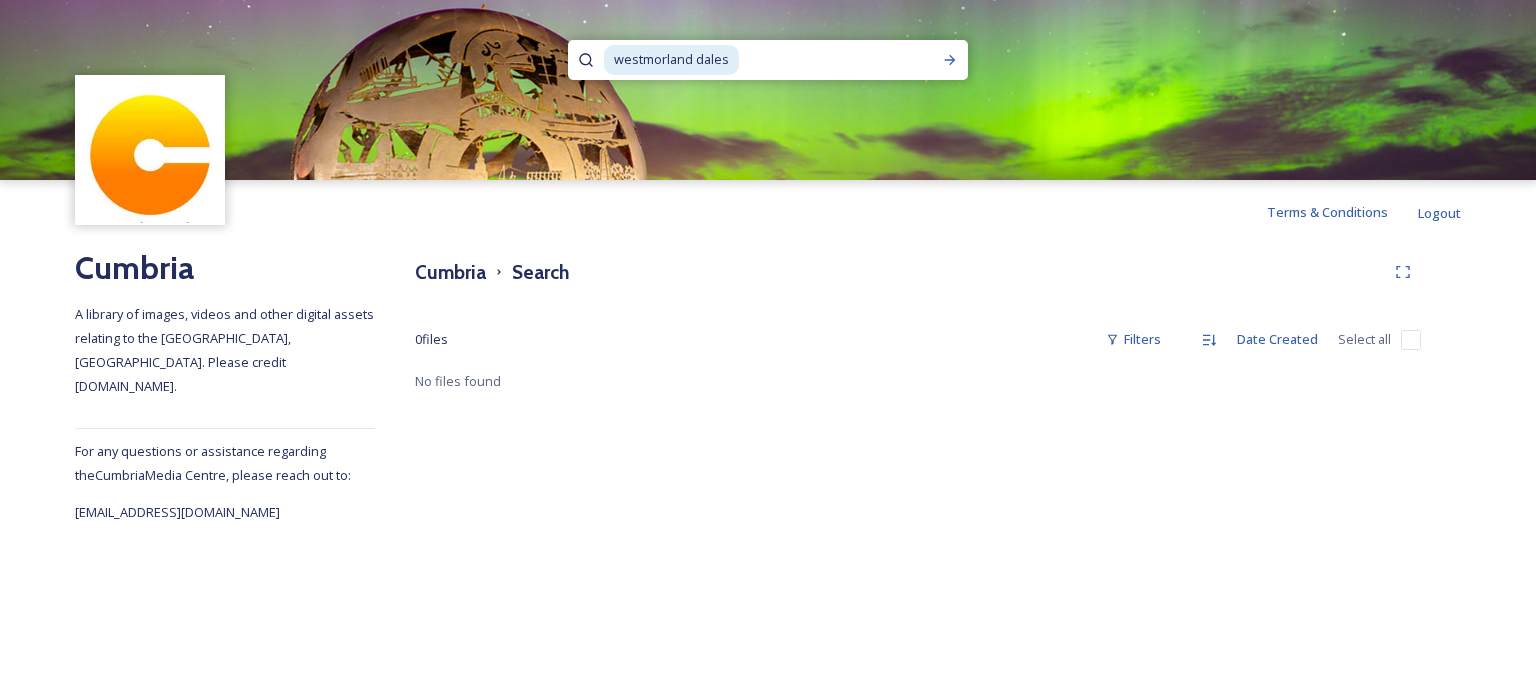click at bounding box center [832, 60] 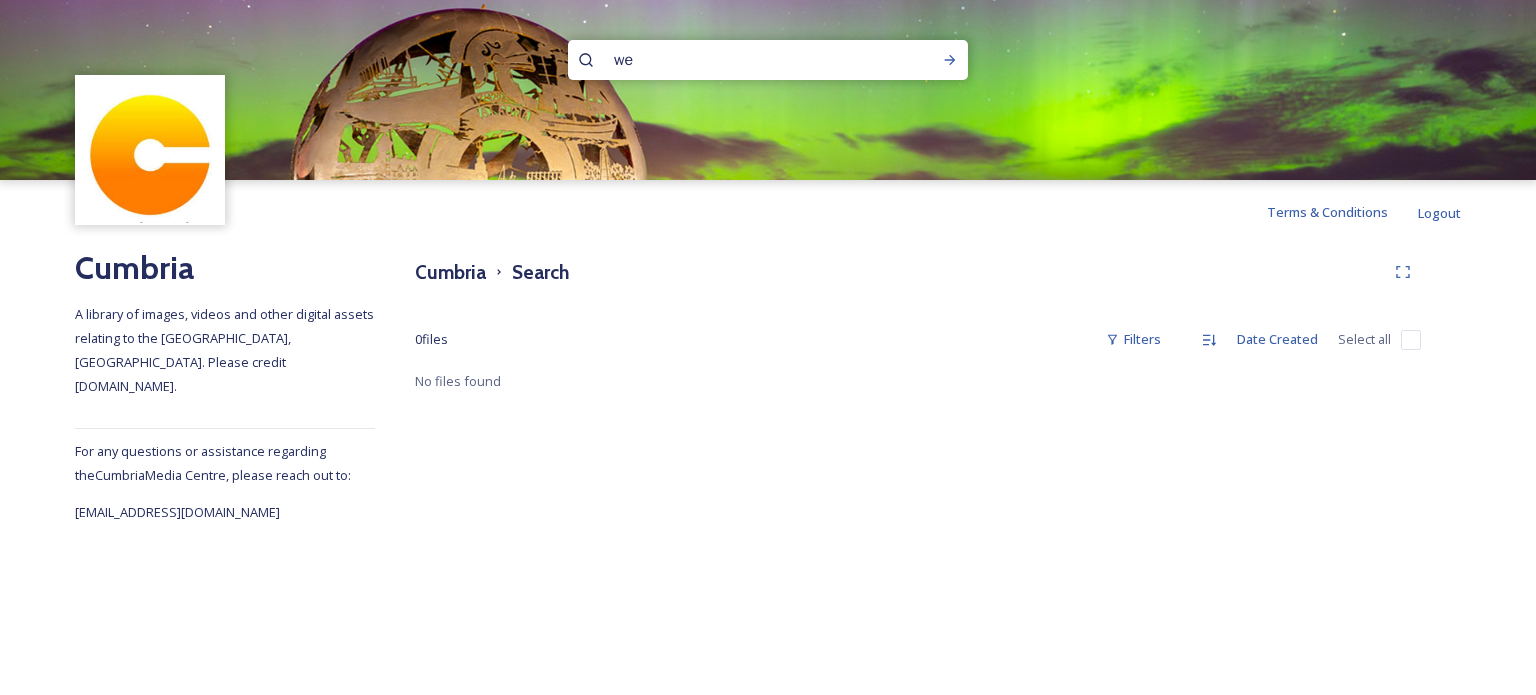 type on "w" 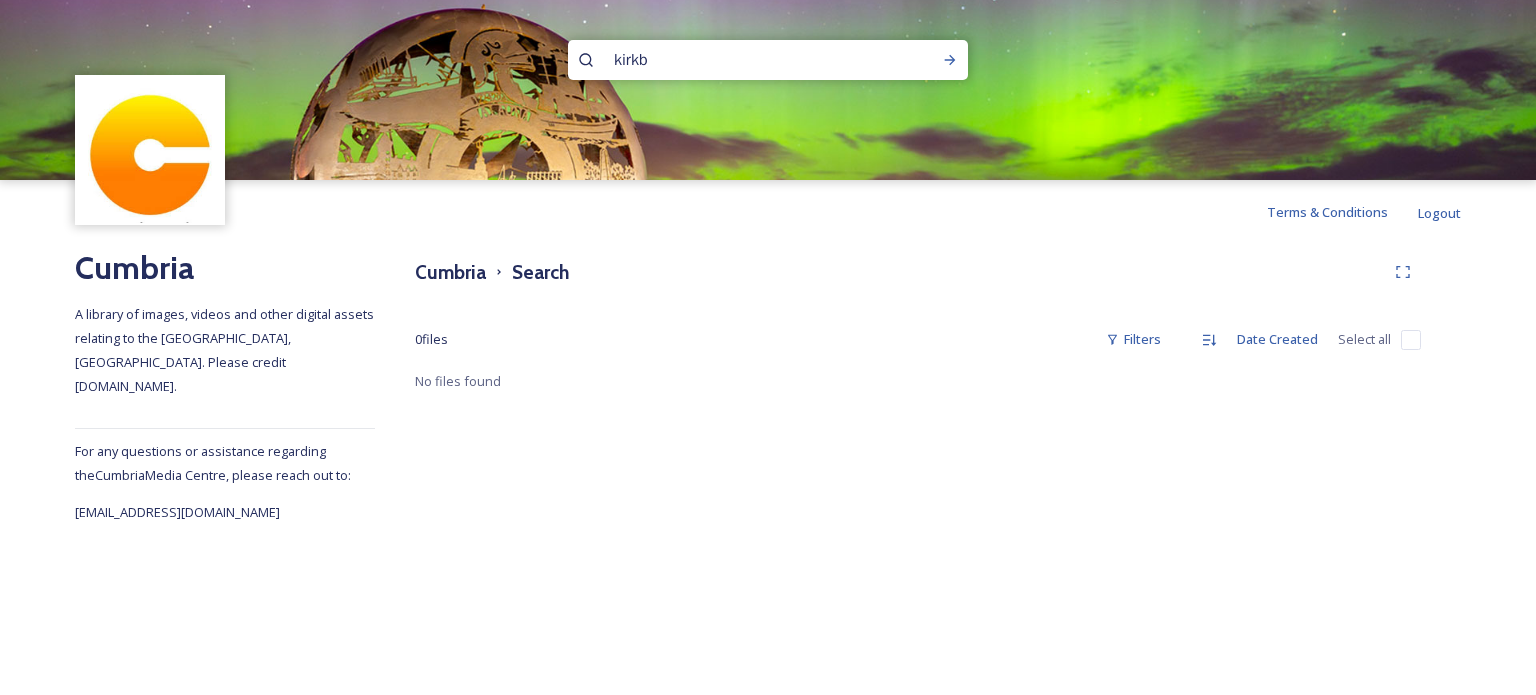 type on "kirkby" 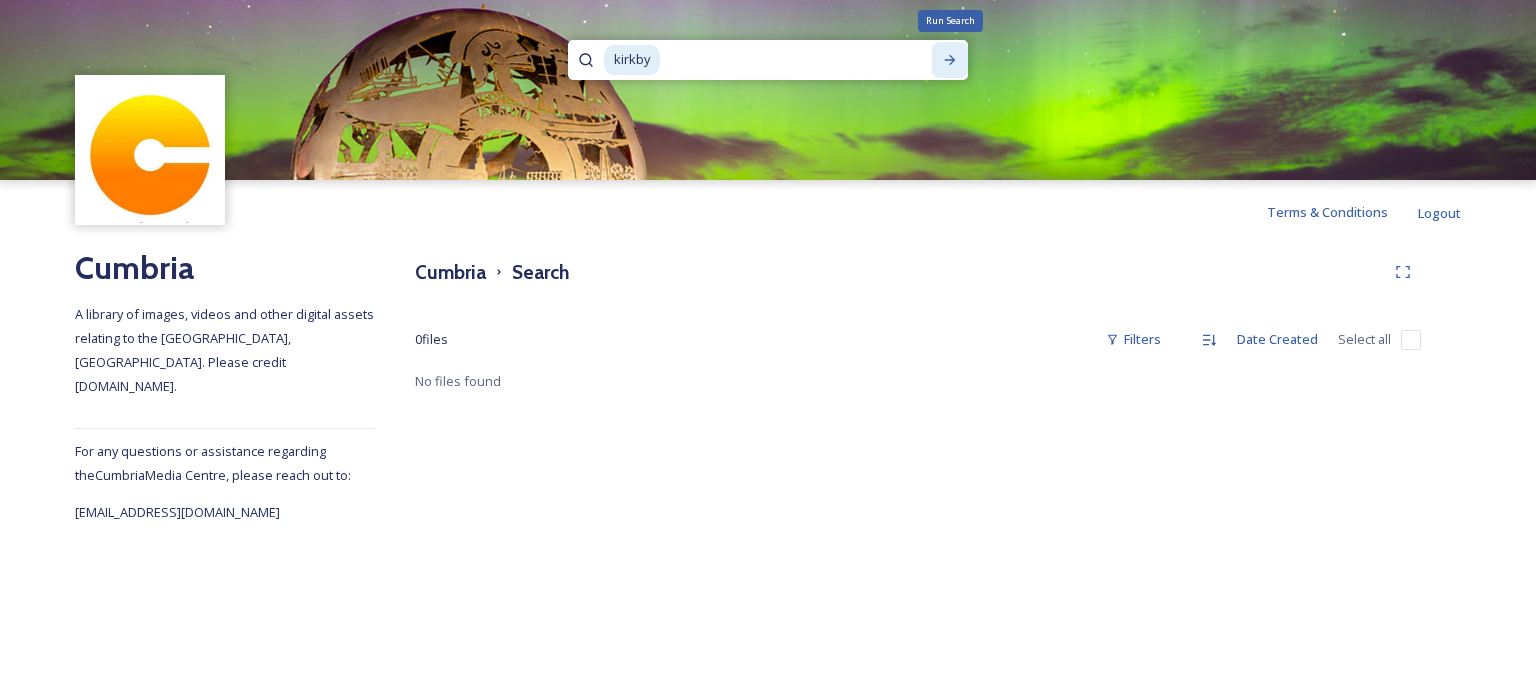 click 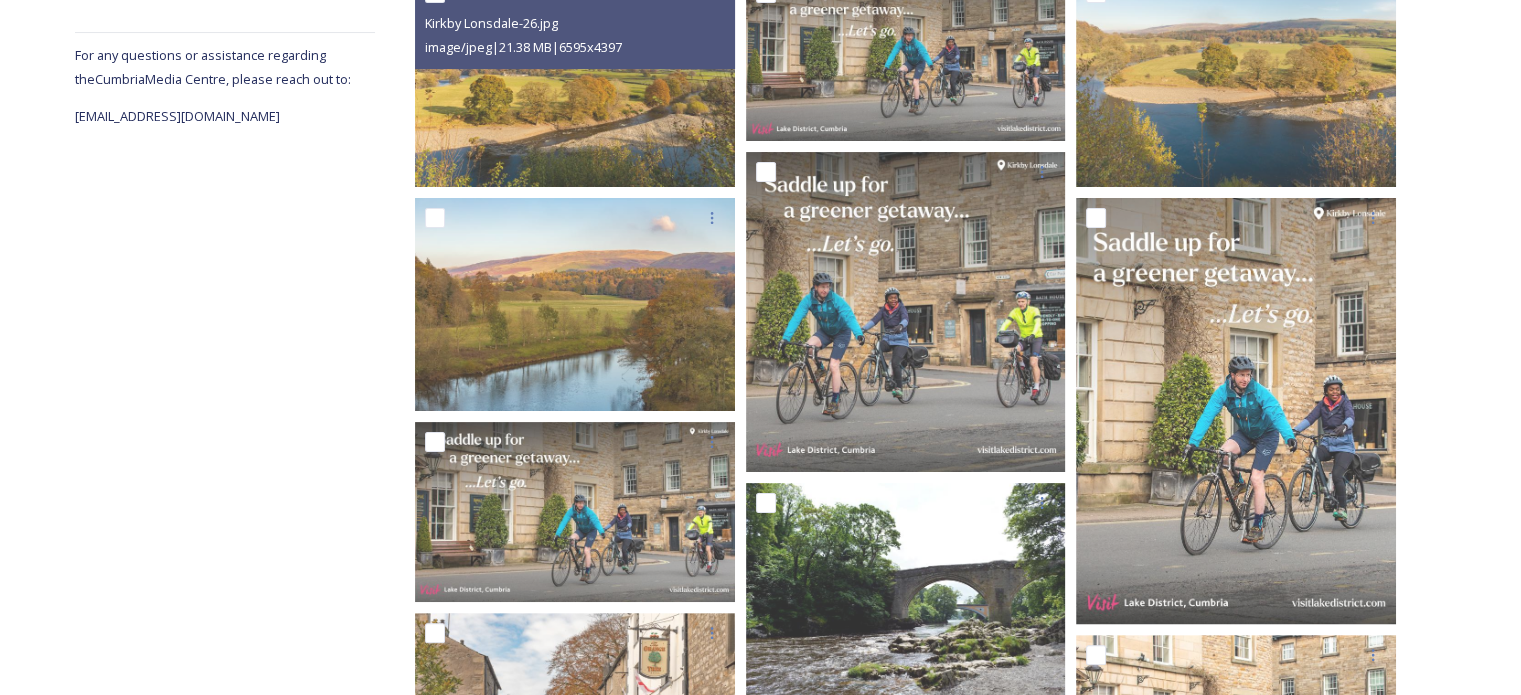 scroll, scrollTop: 0, scrollLeft: 0, axis: both 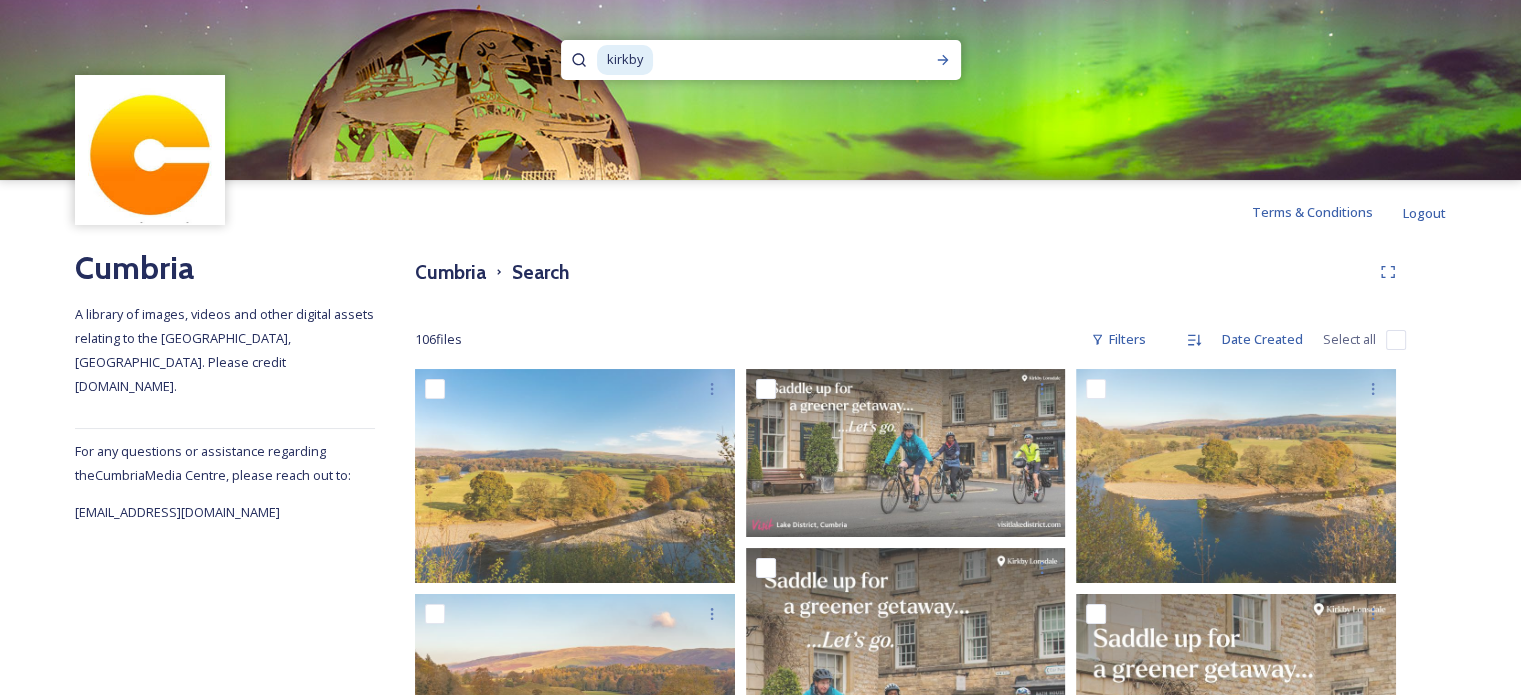 click at bounding box center [765, 60] 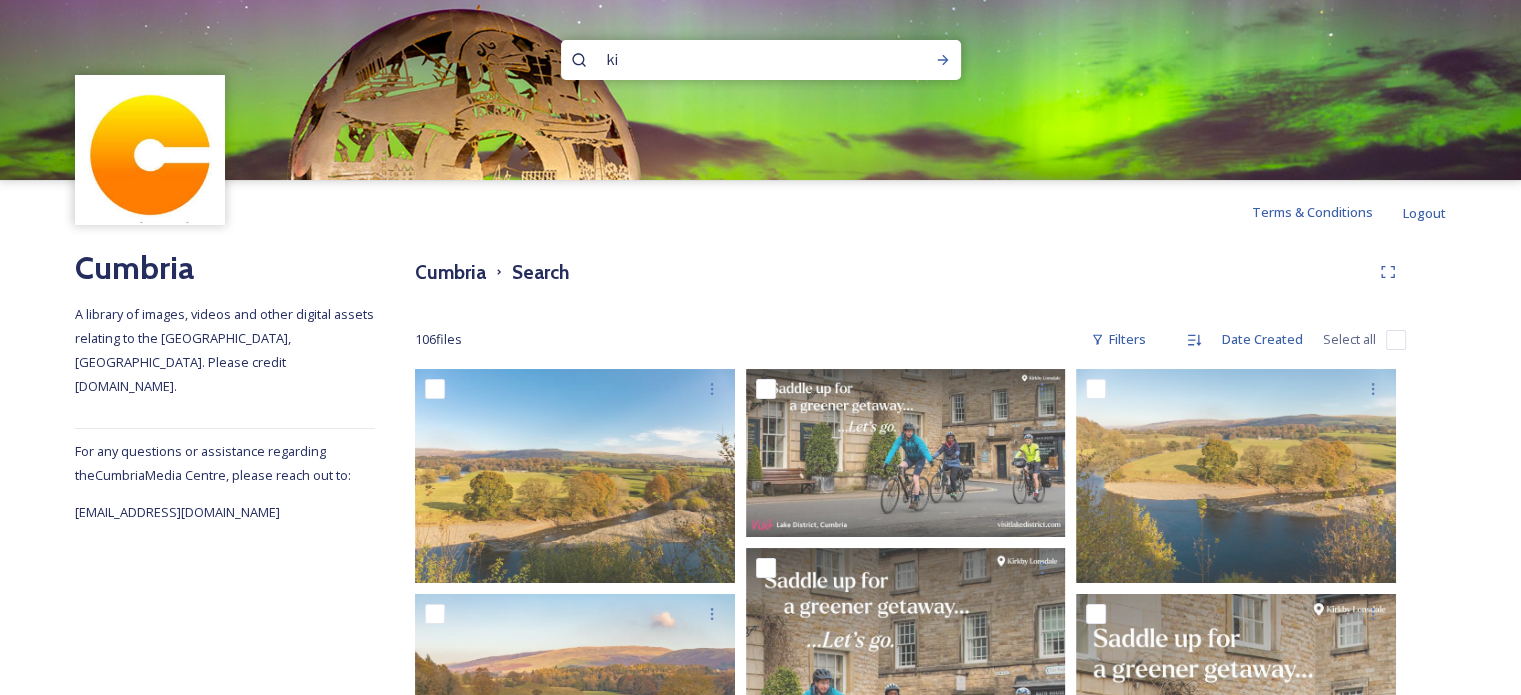 type on "k" 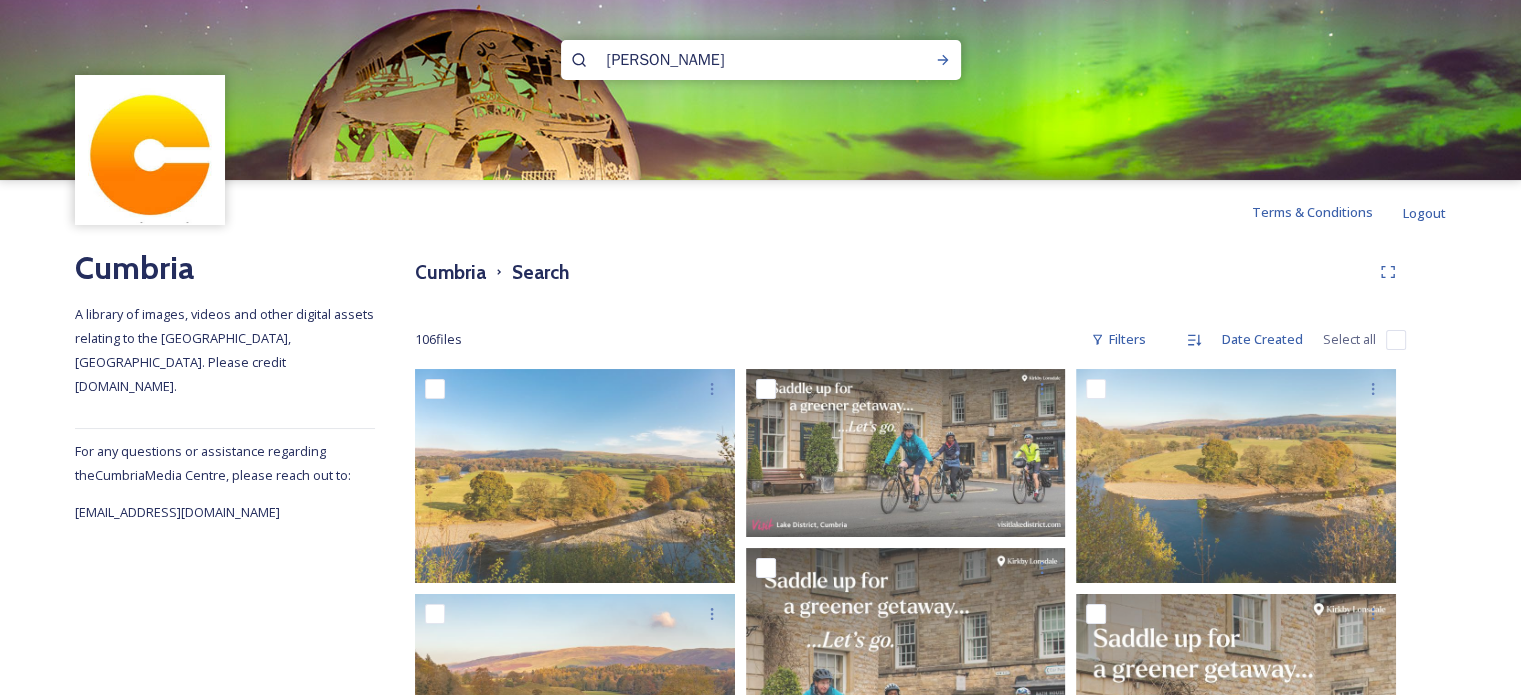 type on "dales" 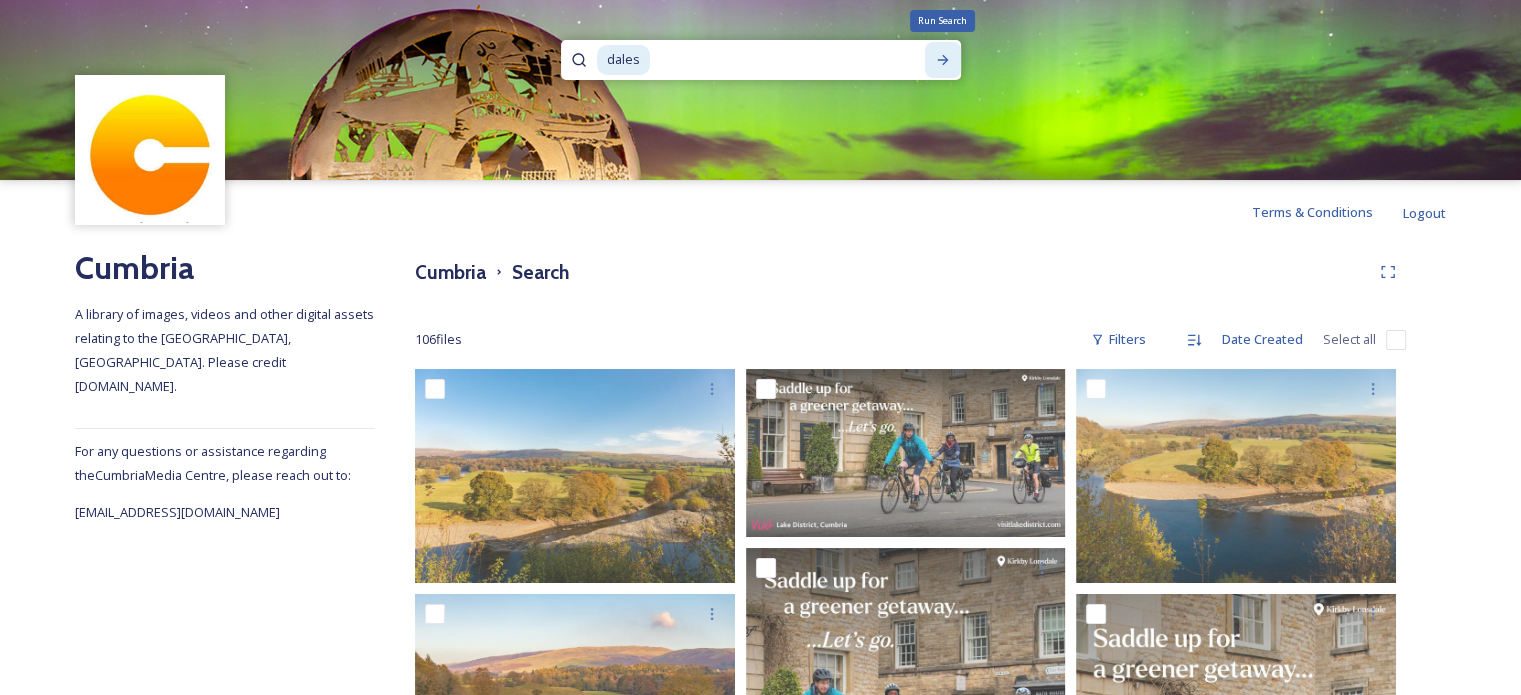click 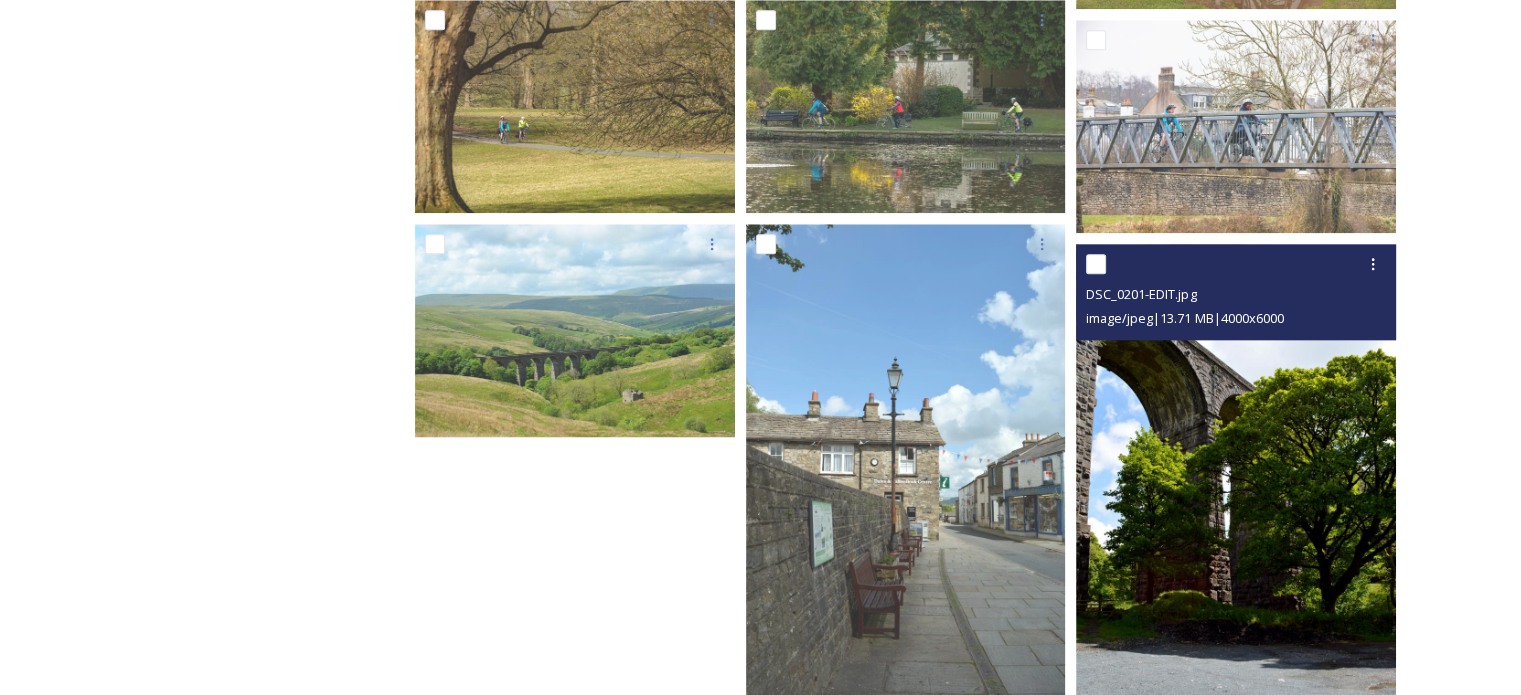 scroll, scrollTop: 9863, scrollLeft: 0, axis: vertical 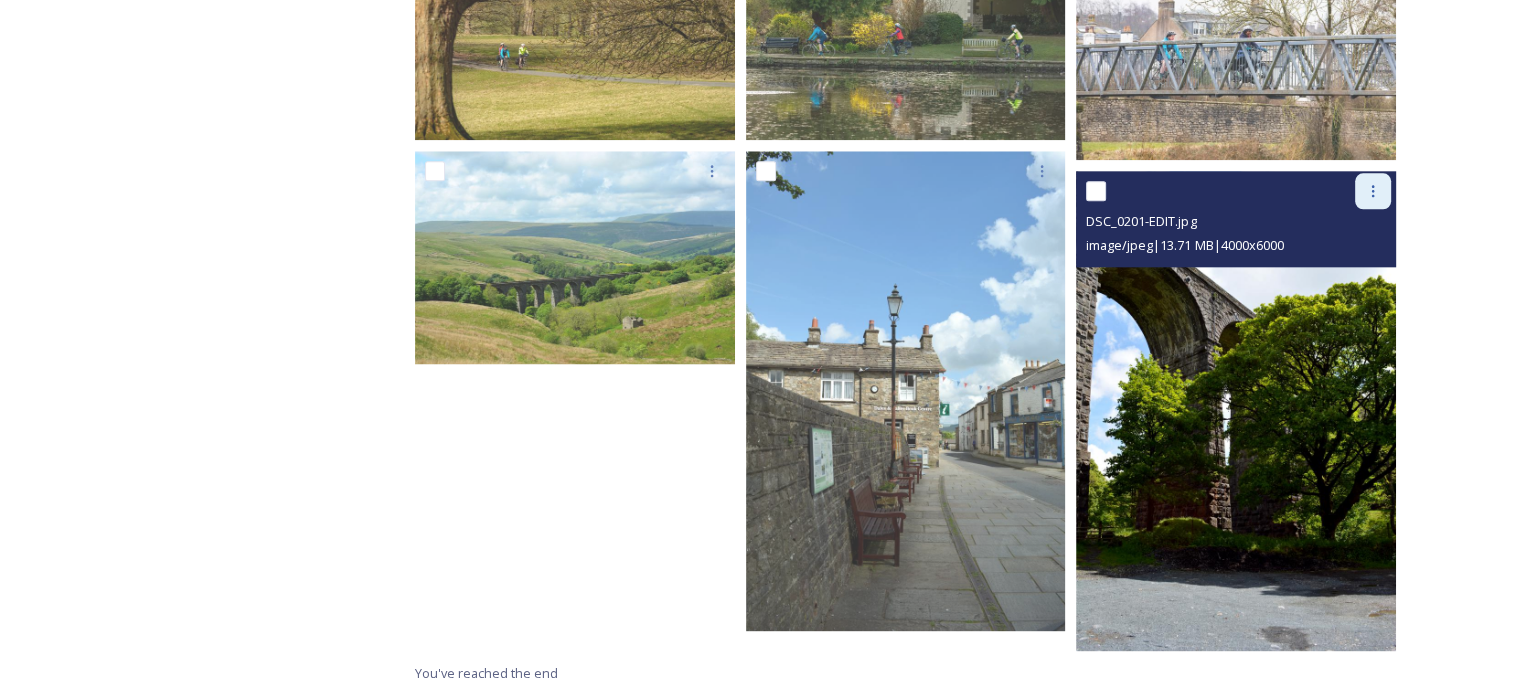 click at bounding box center (1373, 191) 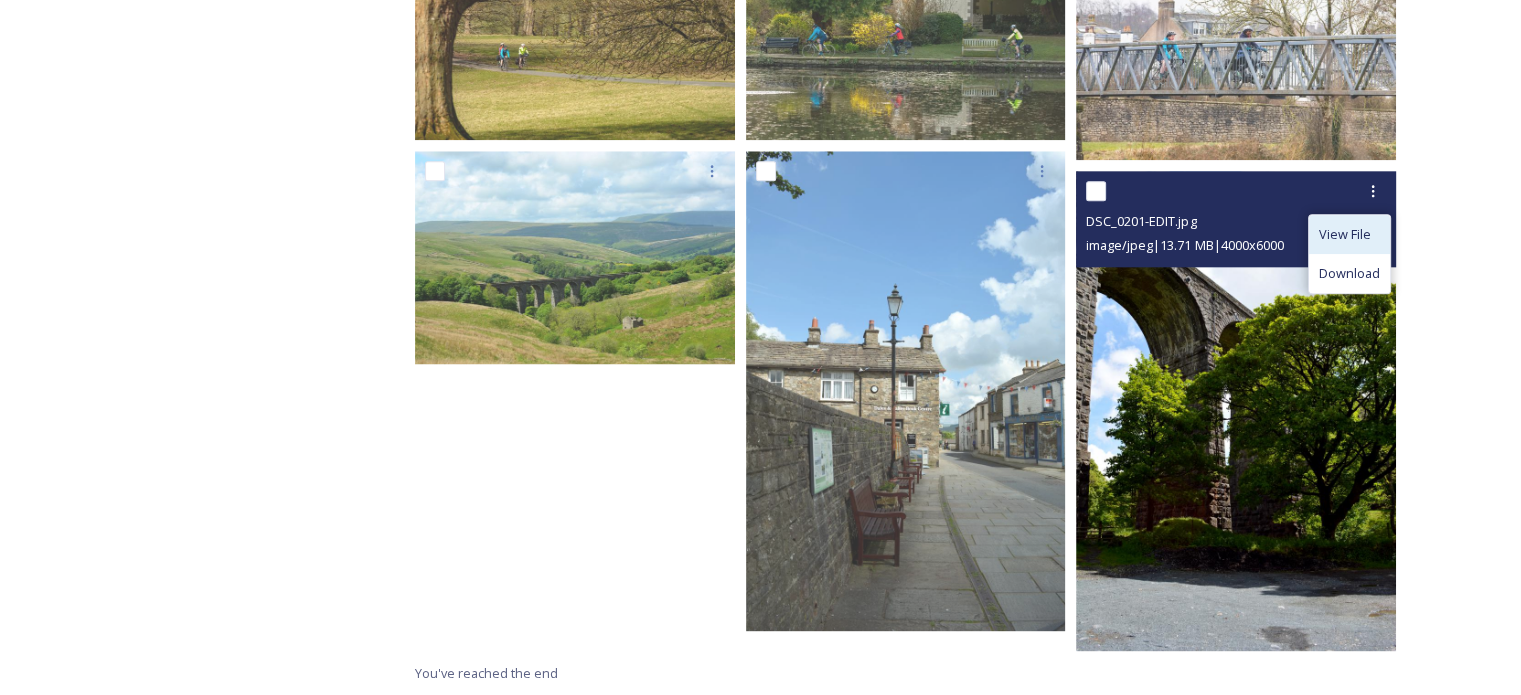 click on "View File" at bounding box center [1345, 234] 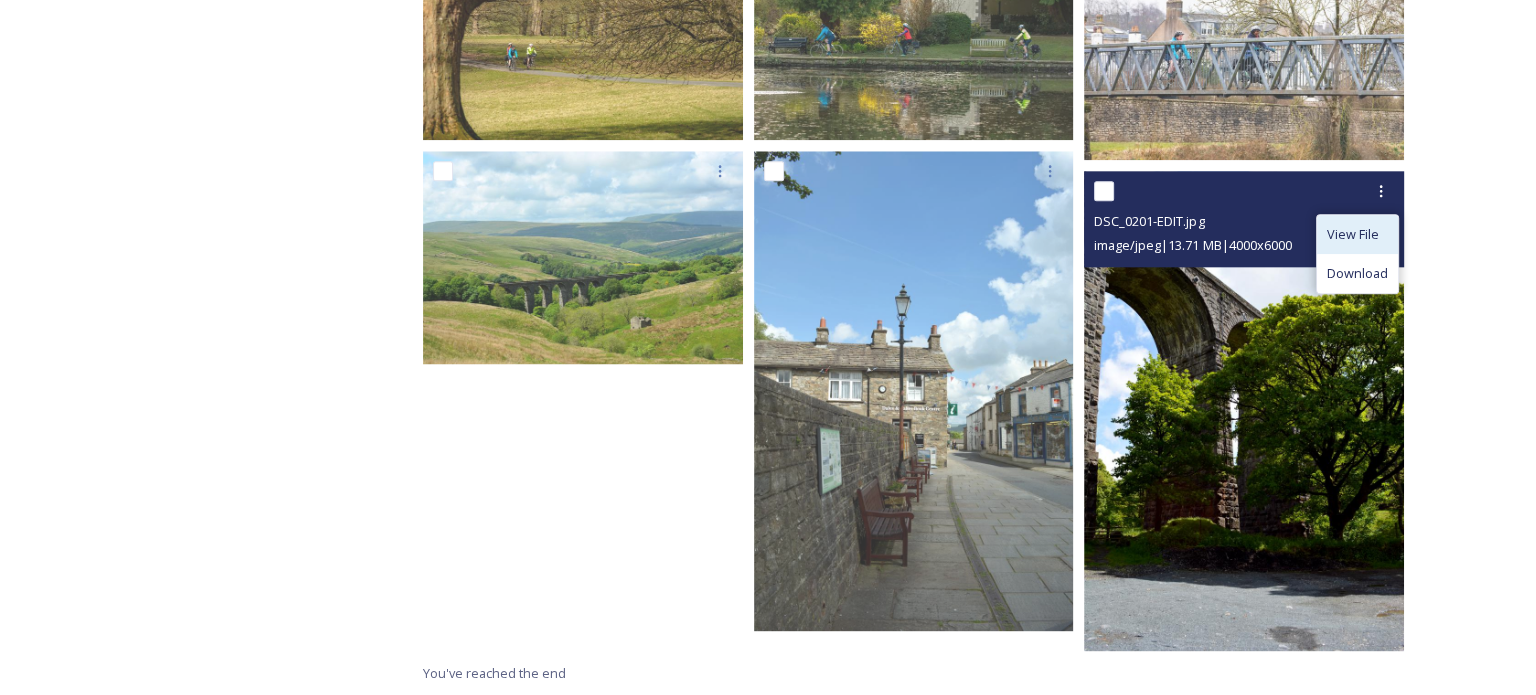 scroll, scrollTop: 9843, scrollLeft: 0, axis: vertical 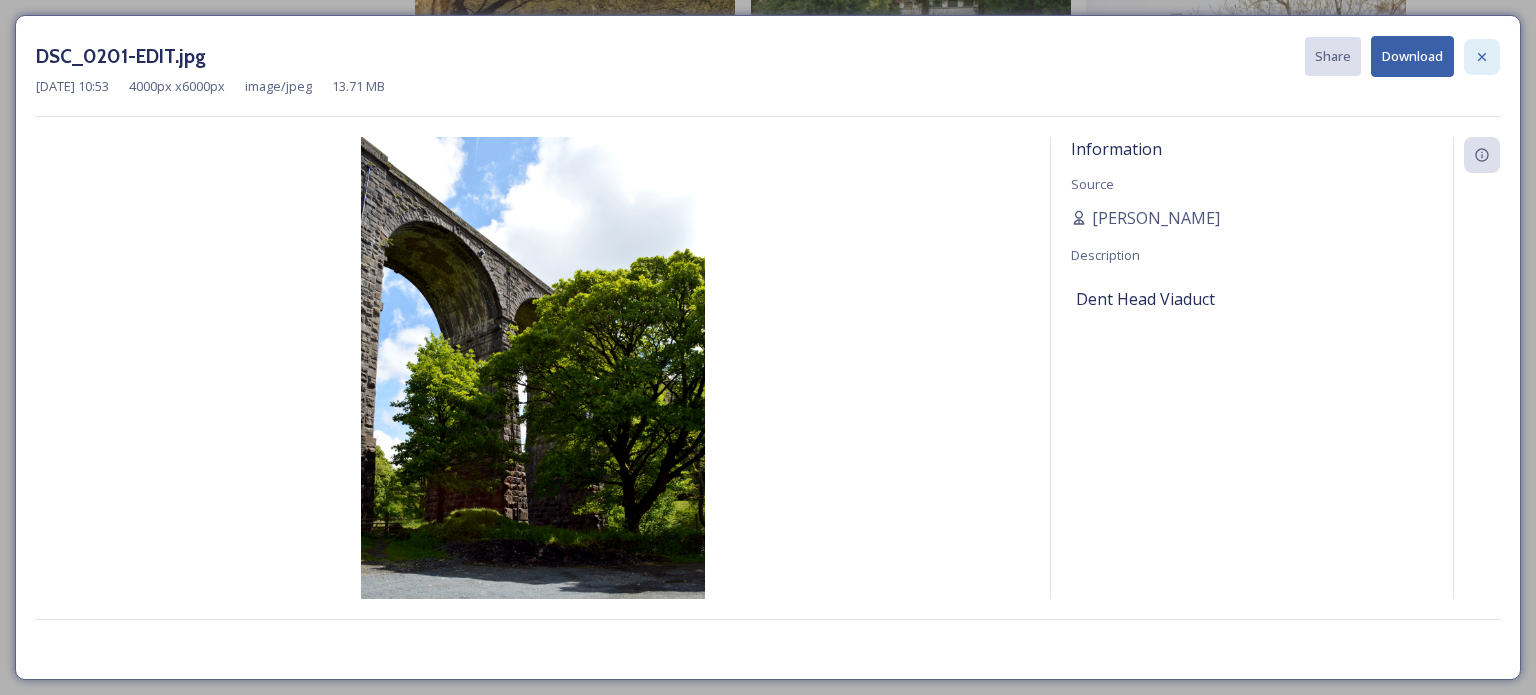 click 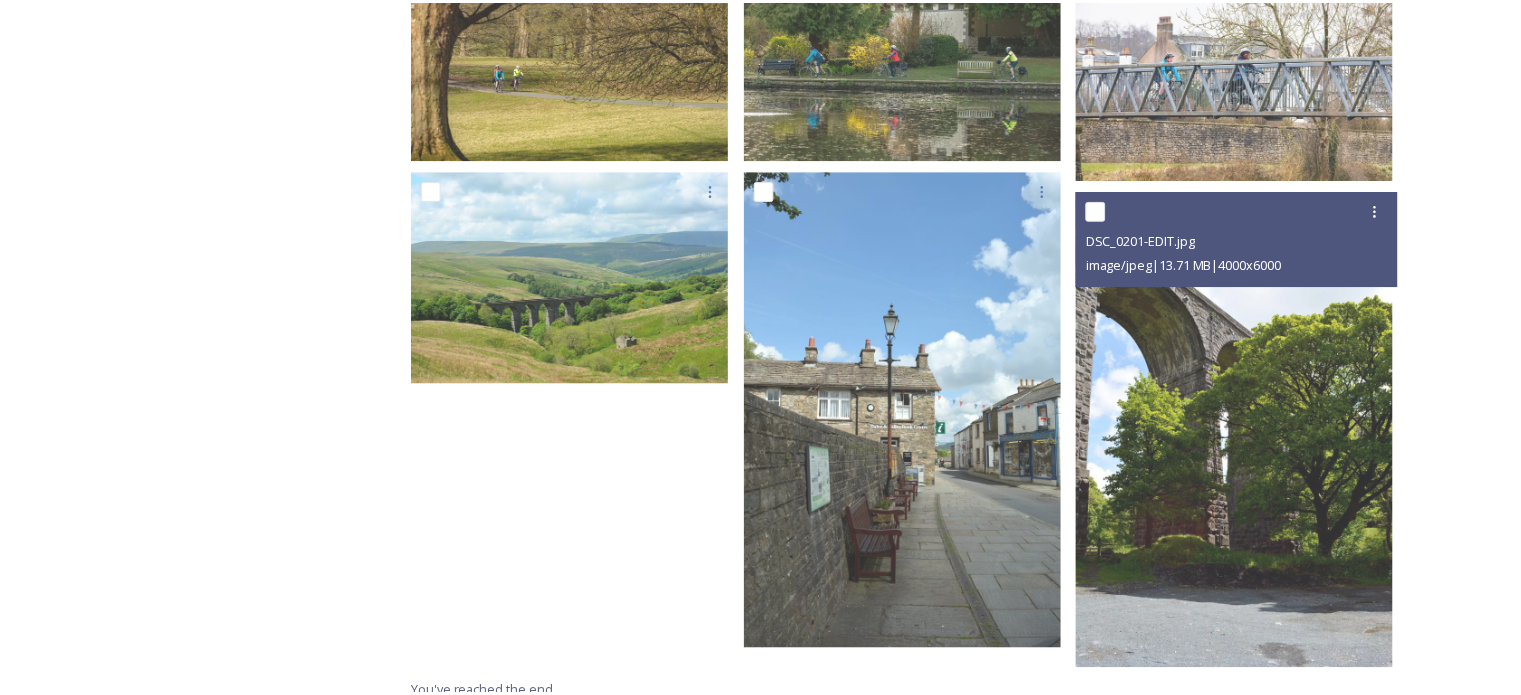 scroll, scrollTop: 9863, scrollLeft: 0, axis: vertical 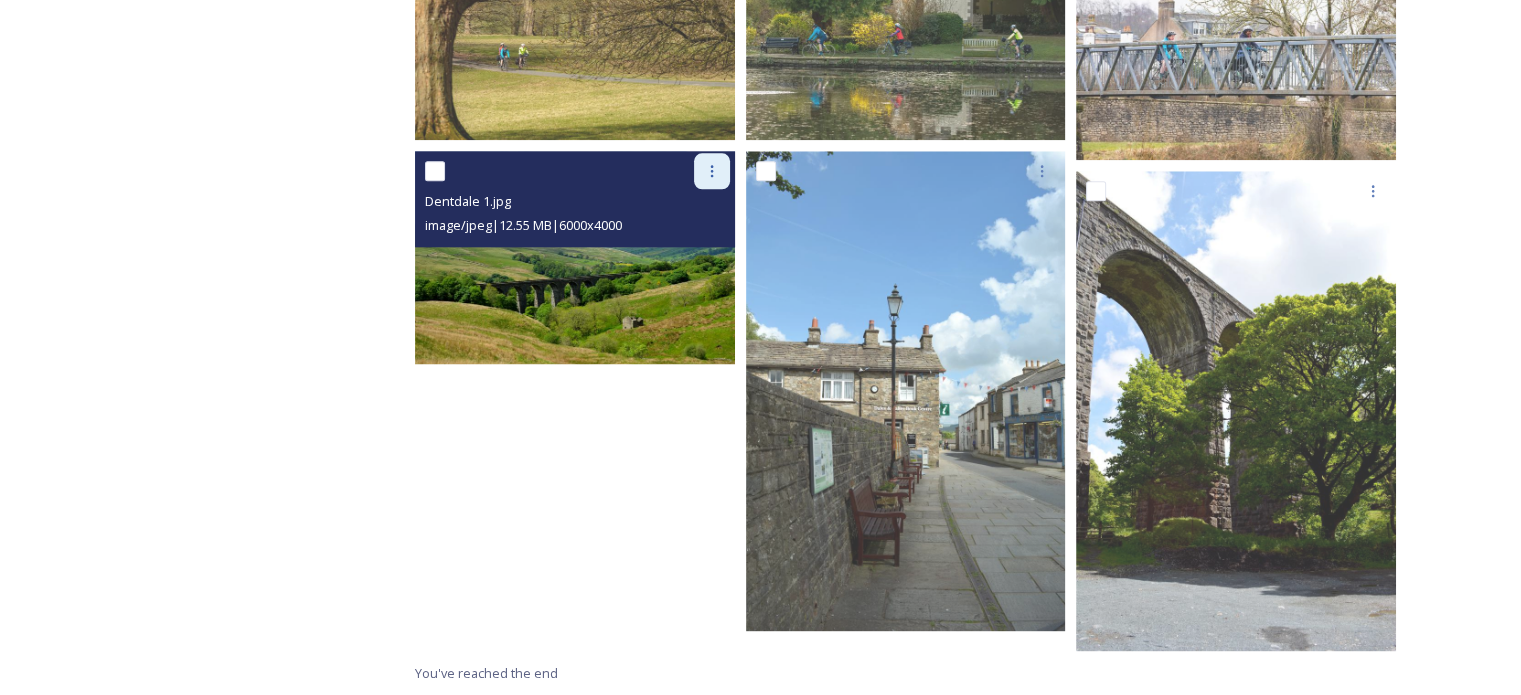 click 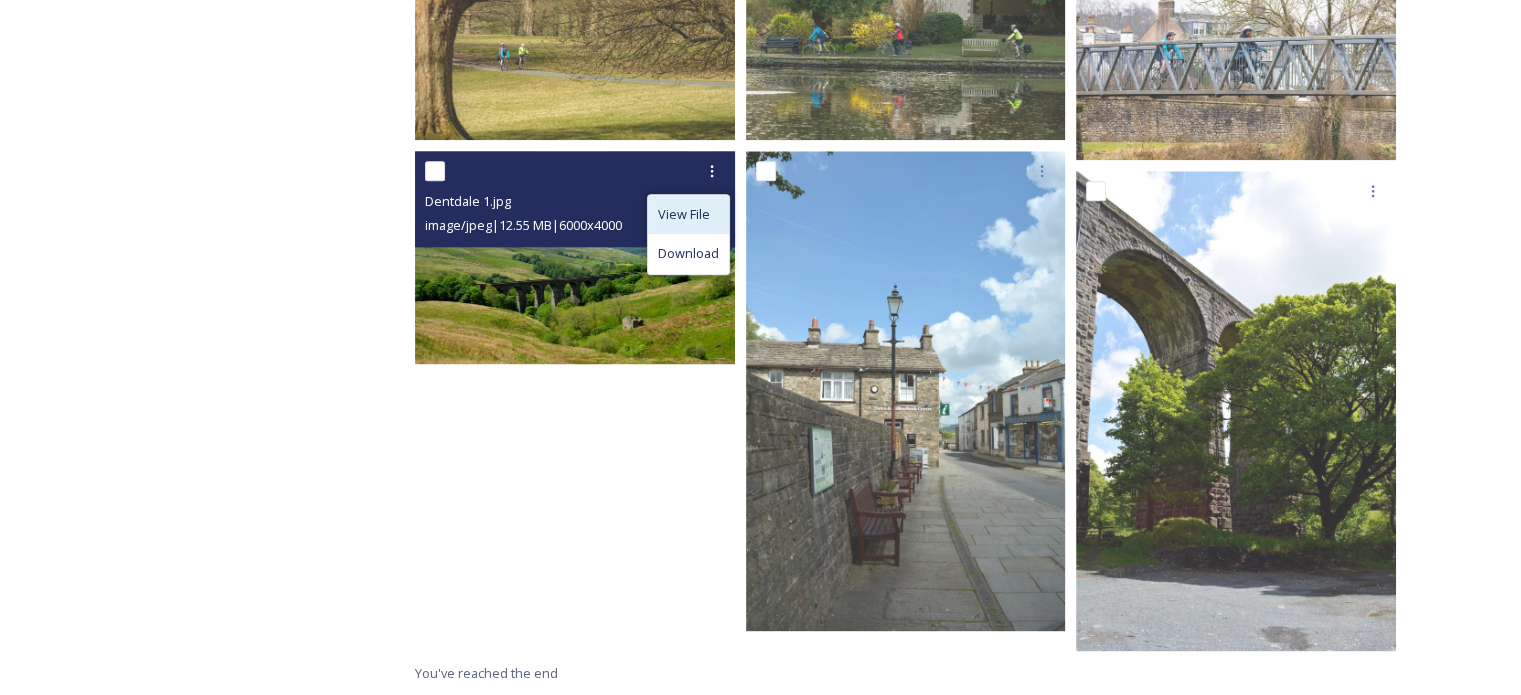 click on "View File" at bounding box center [684, 214] 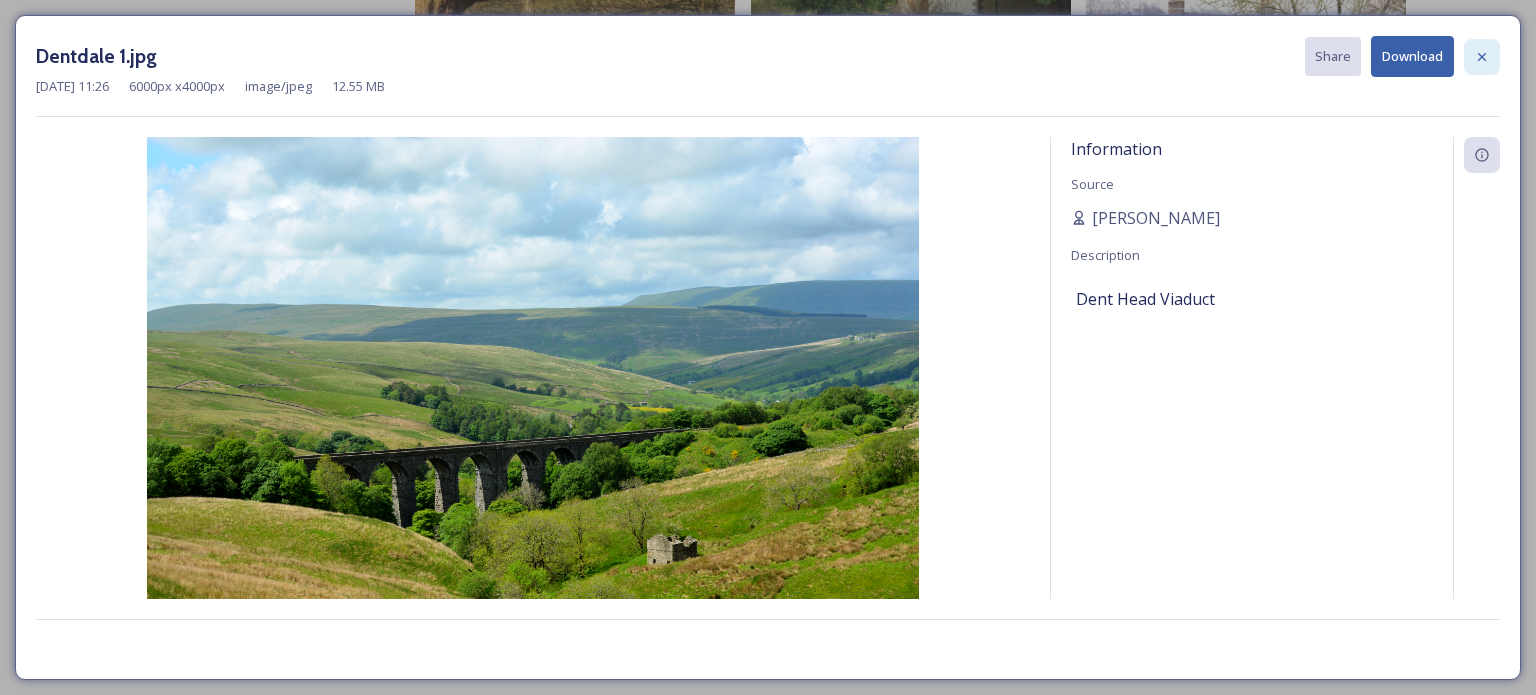 click at bounding box center (1482, 57) 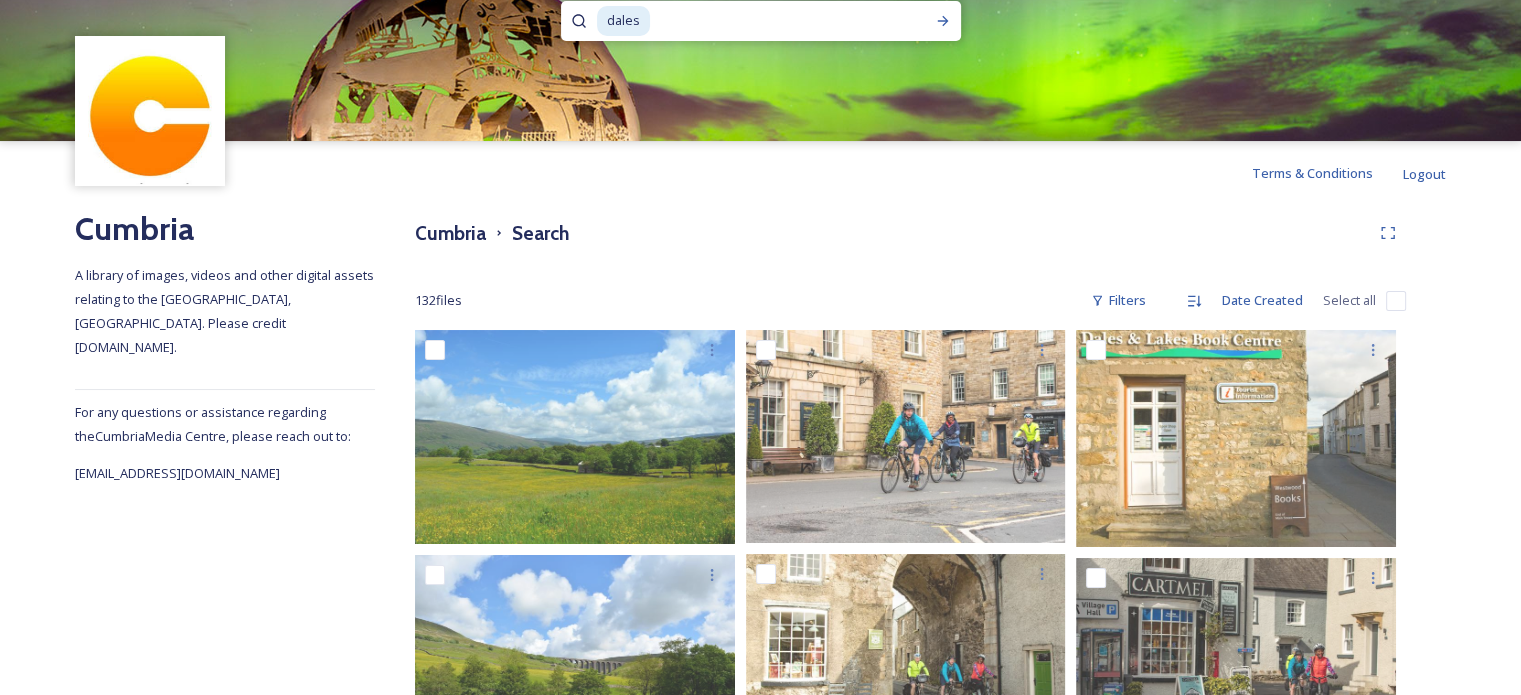 scroll, scrollTop: 0, scrollLeft: 0, axis: both 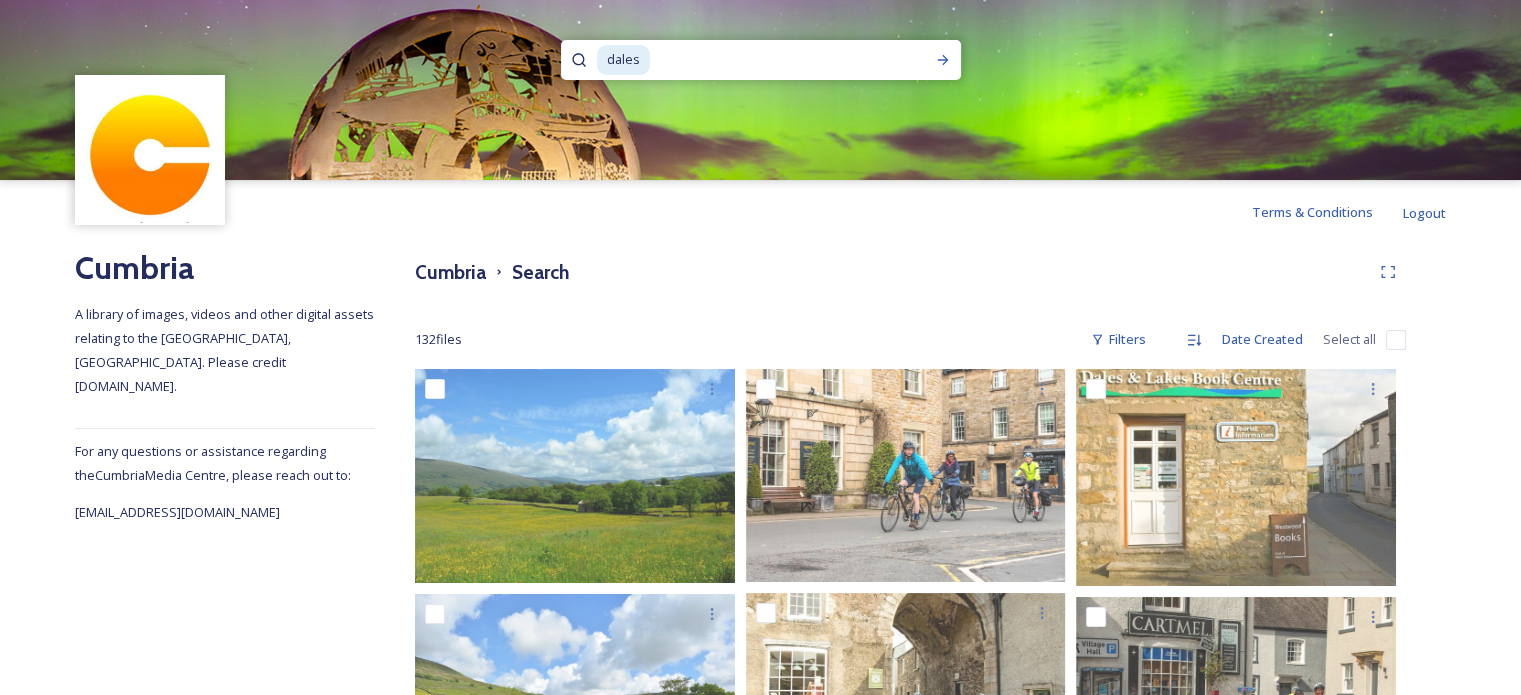 drag, startPoint x: 700, startPoint y: 62, endPoint x: 540, endPoint y: 57, distance: 160.07811 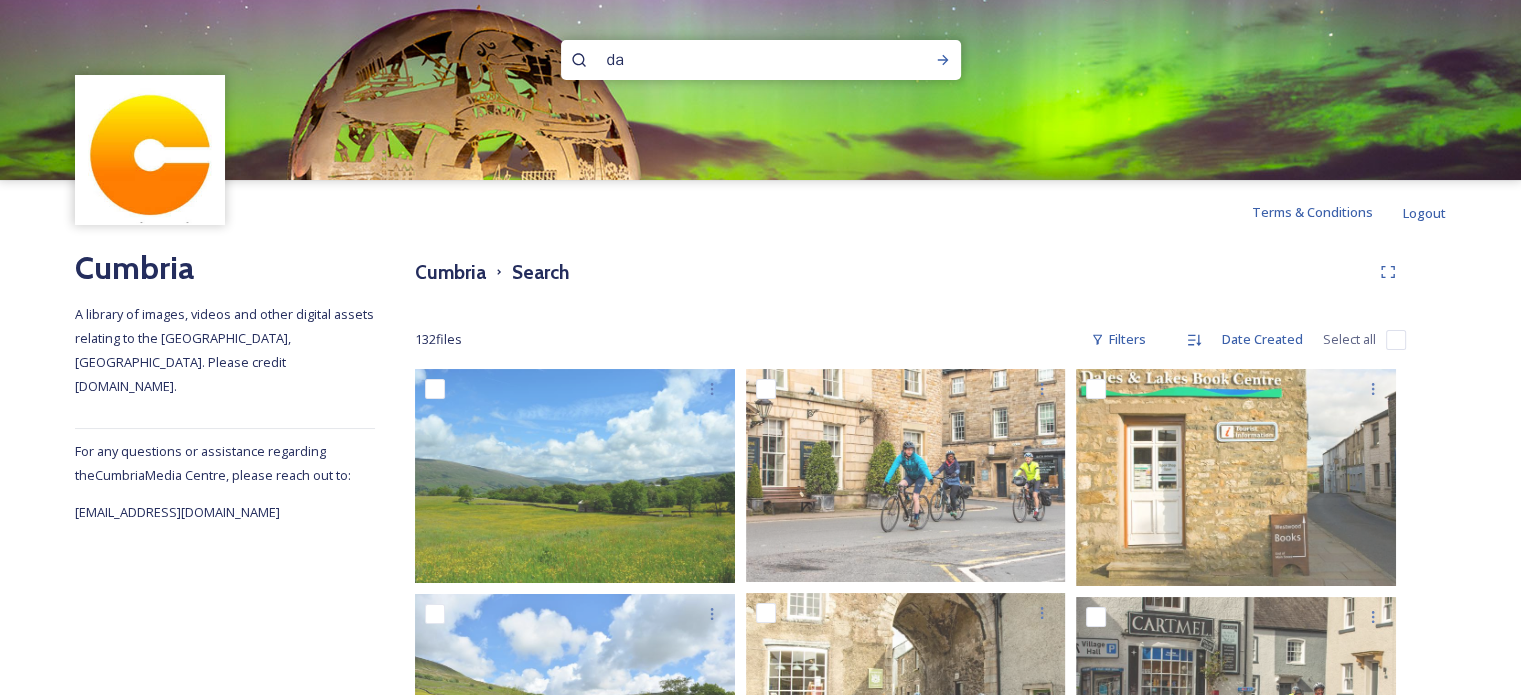 type on "d" 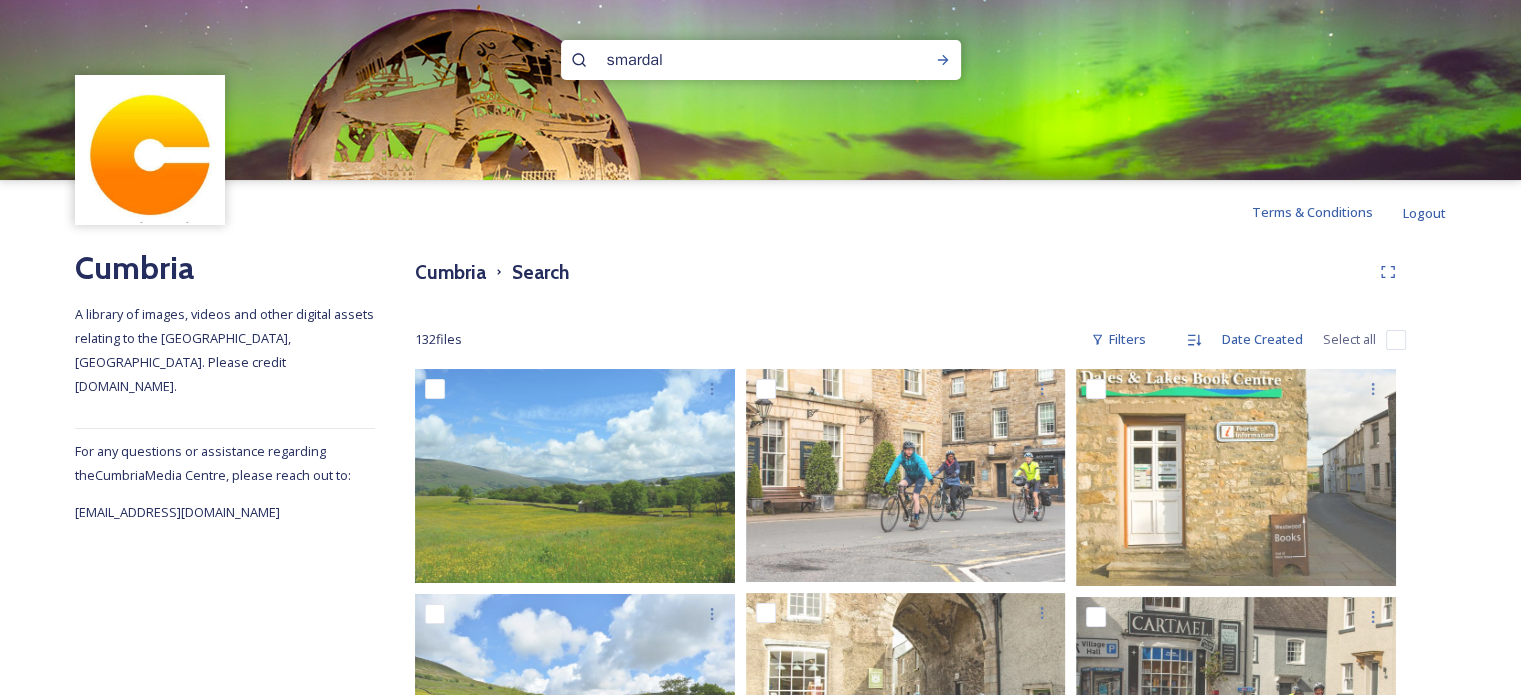 type on "smardale" 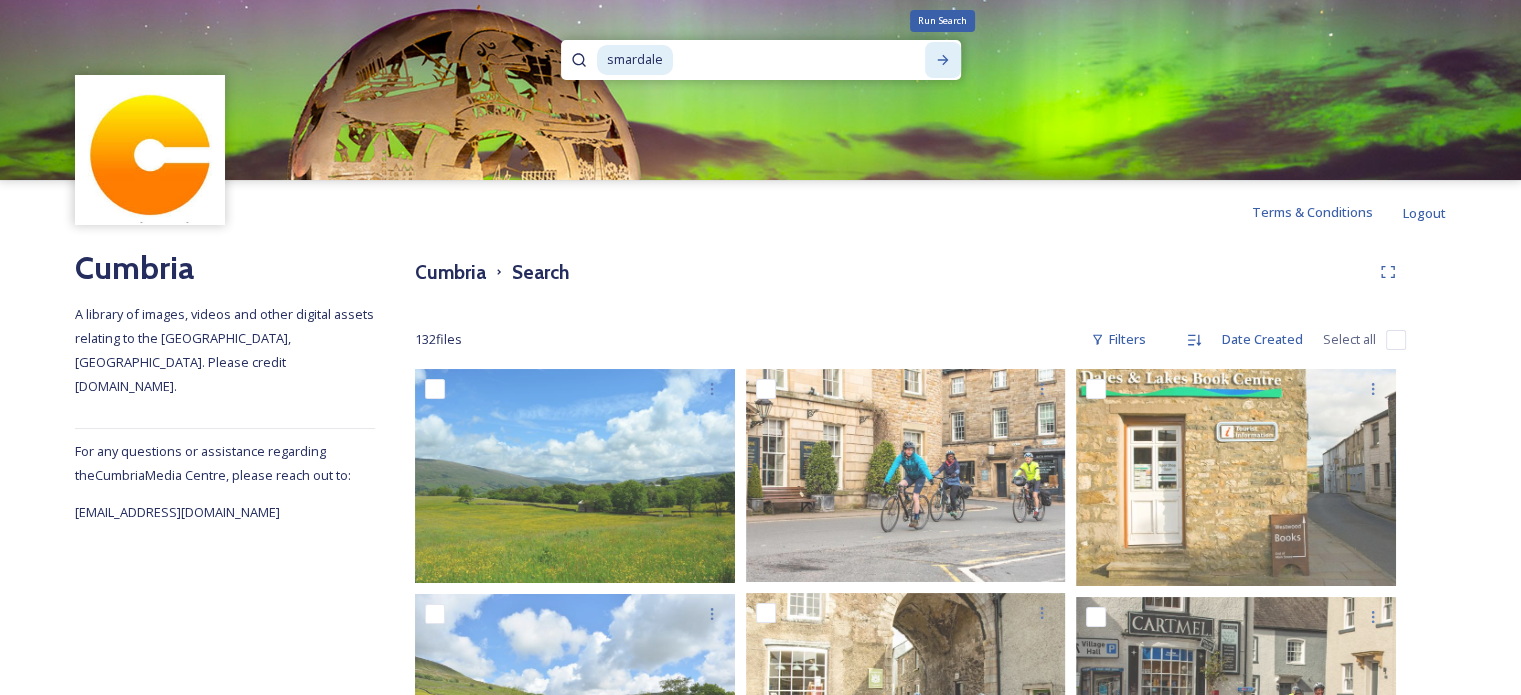 click 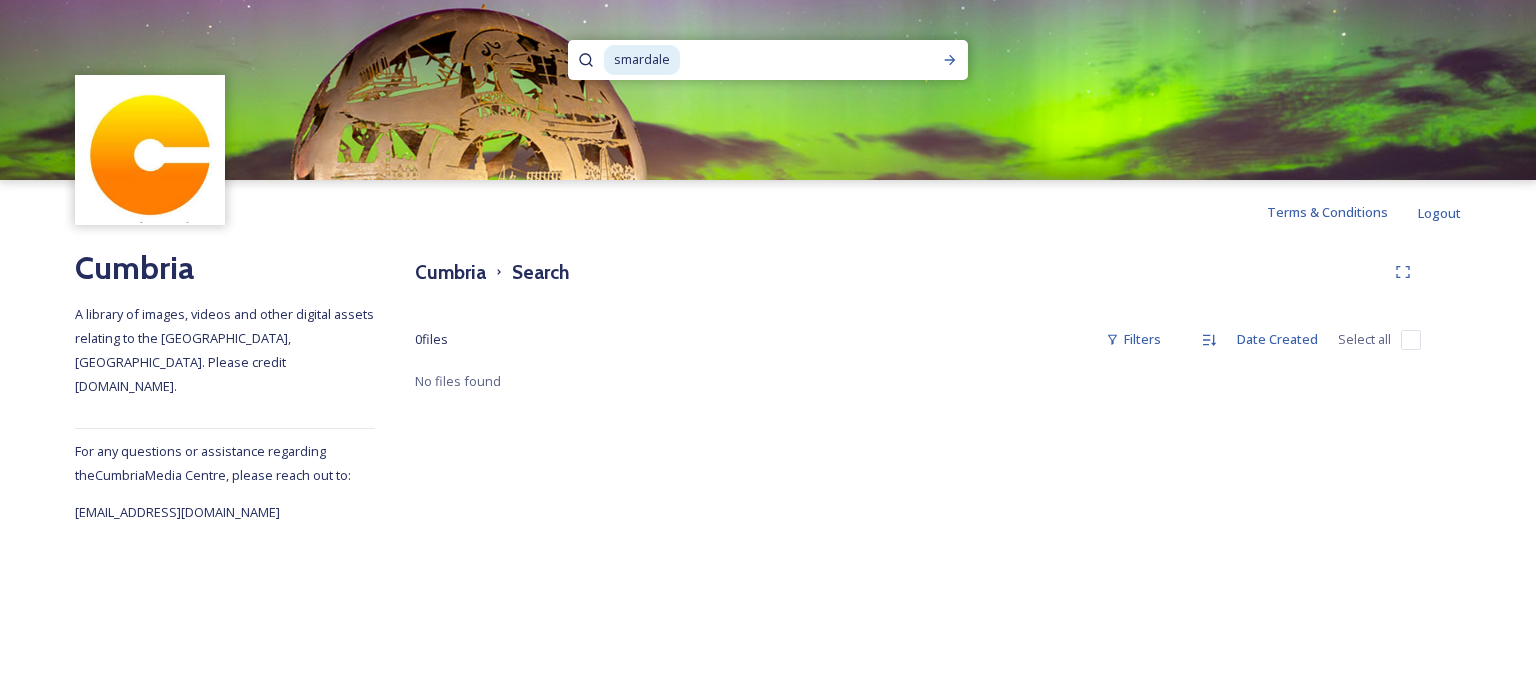 click at bounding box center (787, 60) 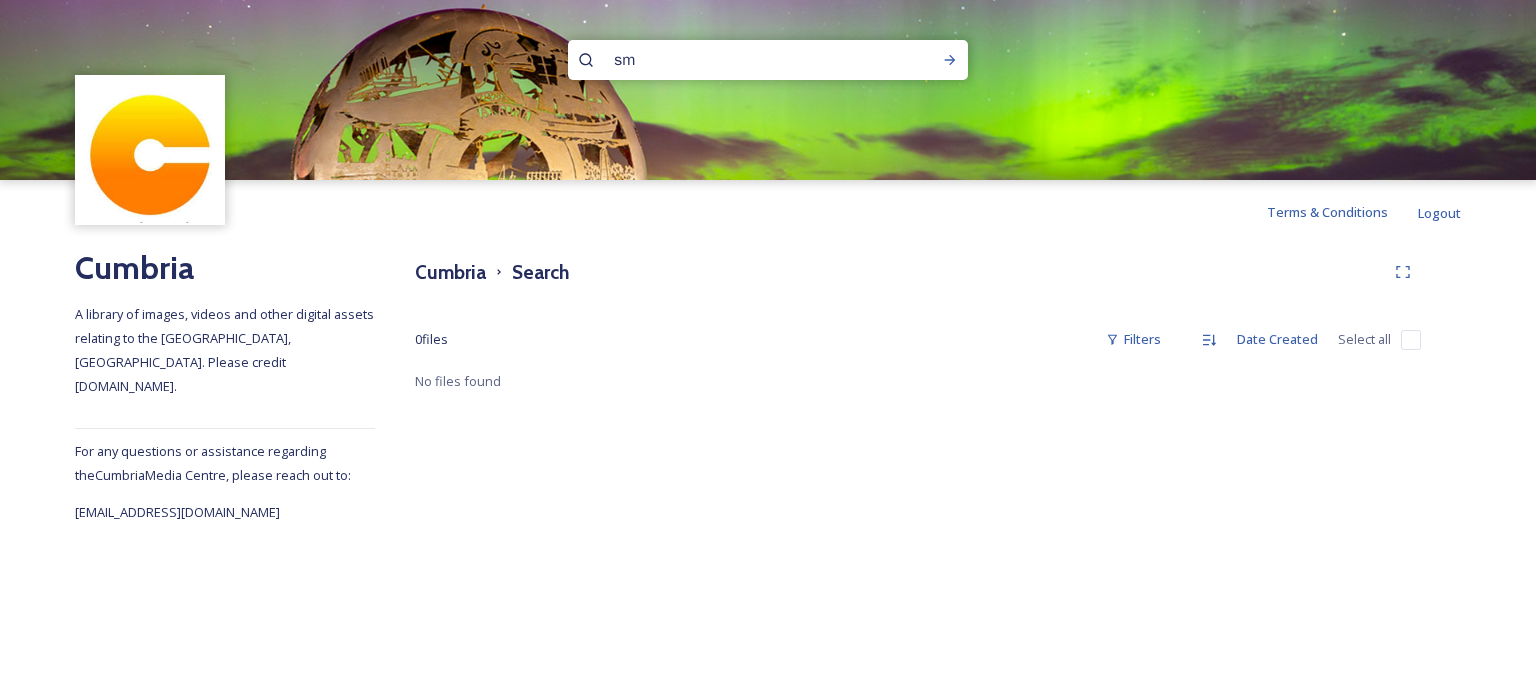 type on "s" 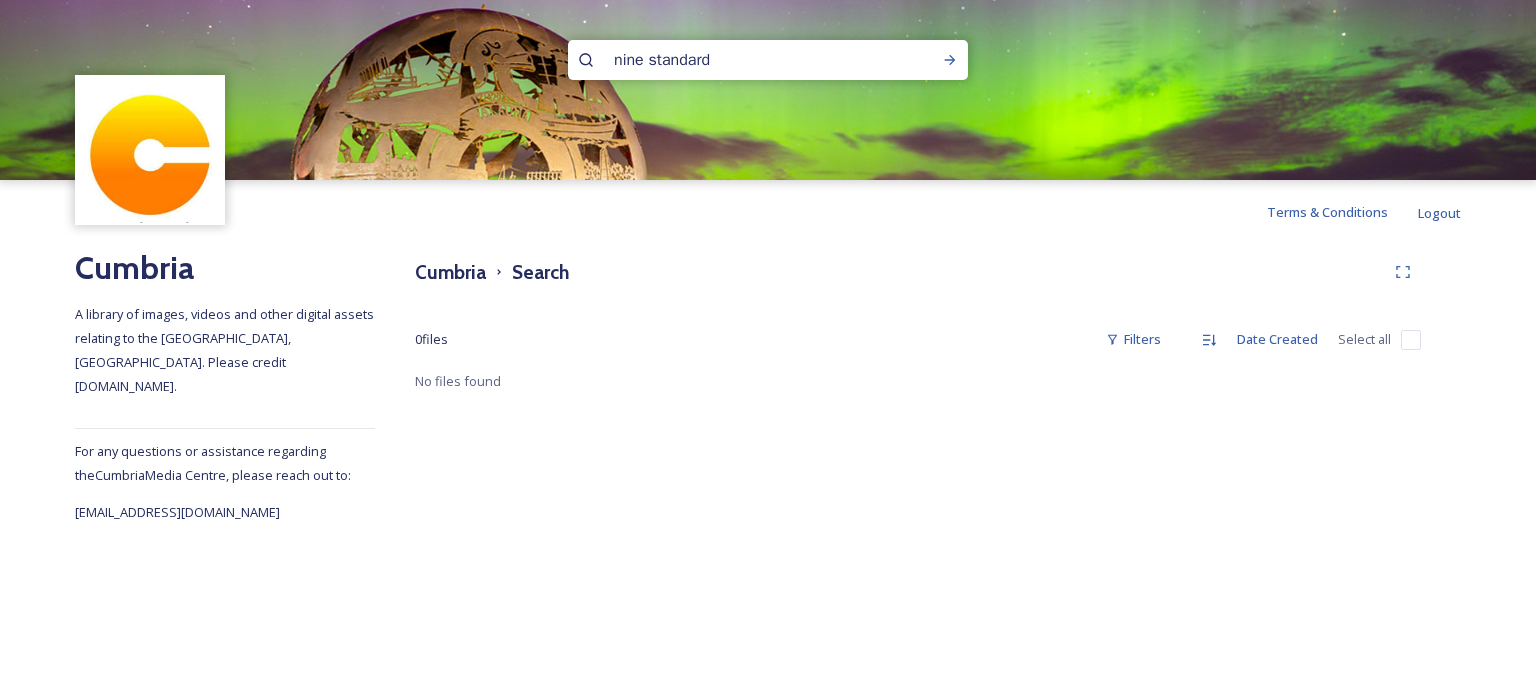 type on "nine standards" 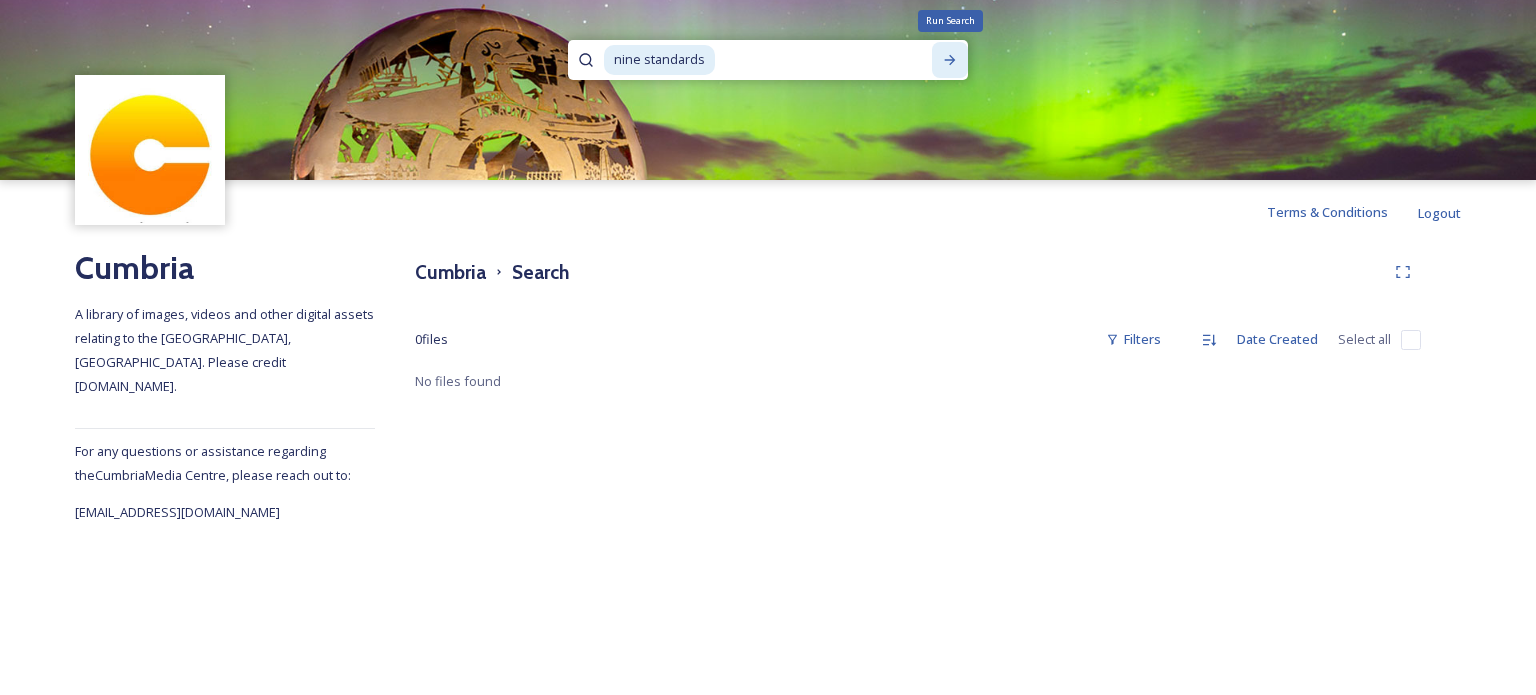 click 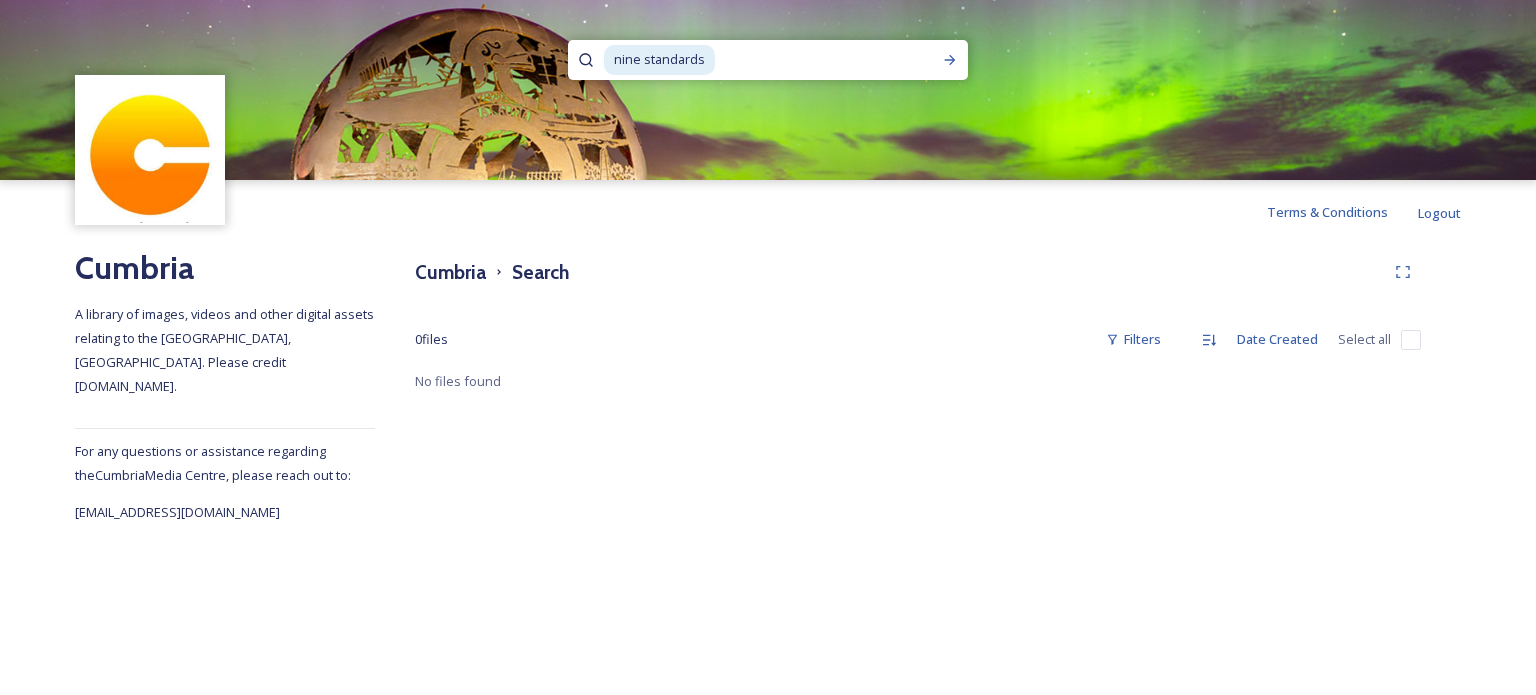 click at bounding box center [814, 60] 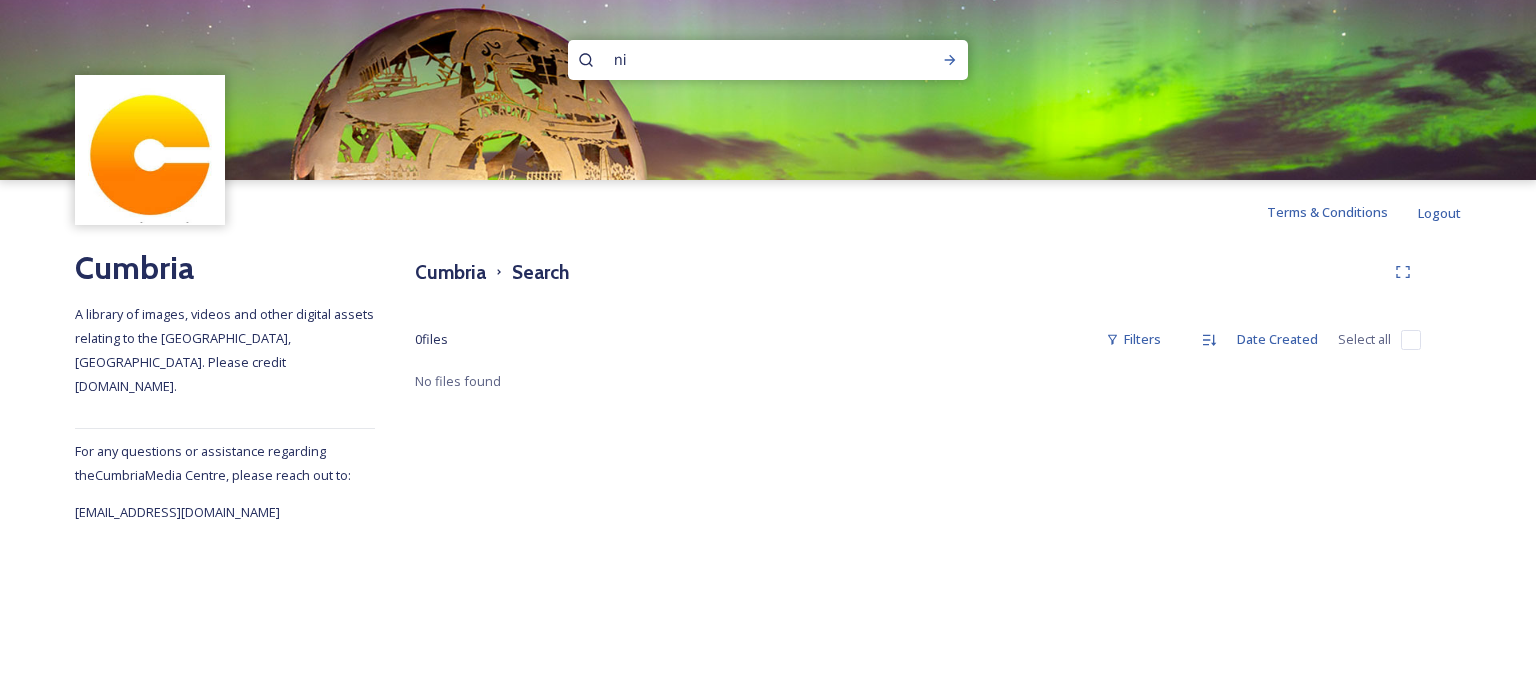 type on "n" 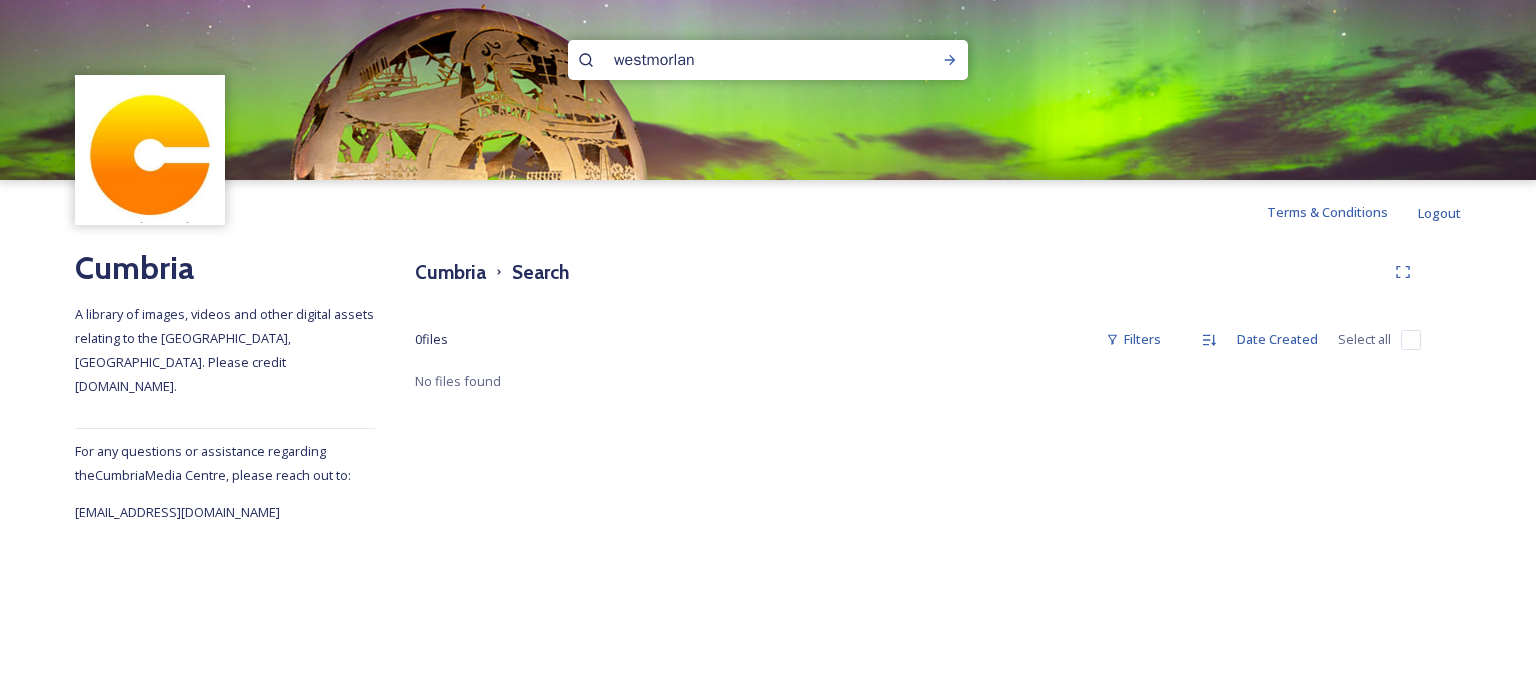 type on "westmorland" 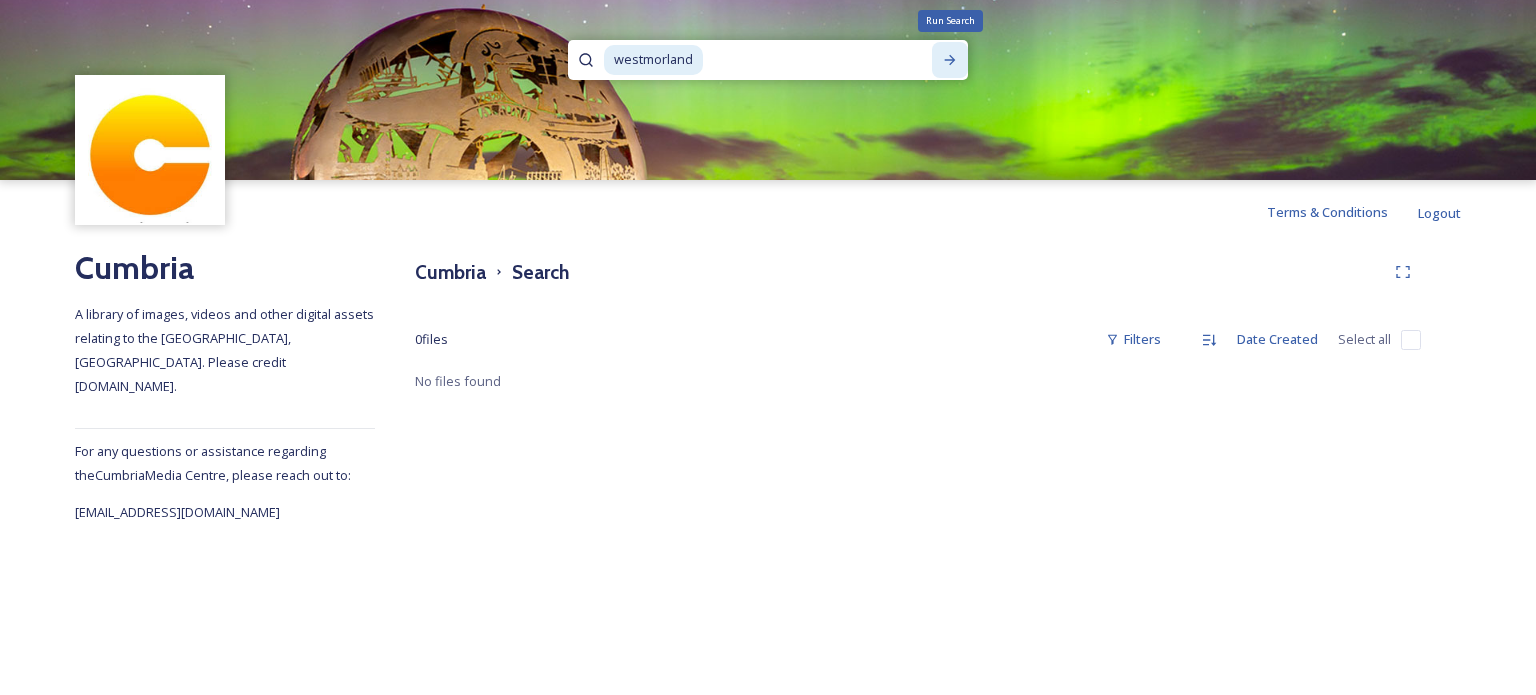 click 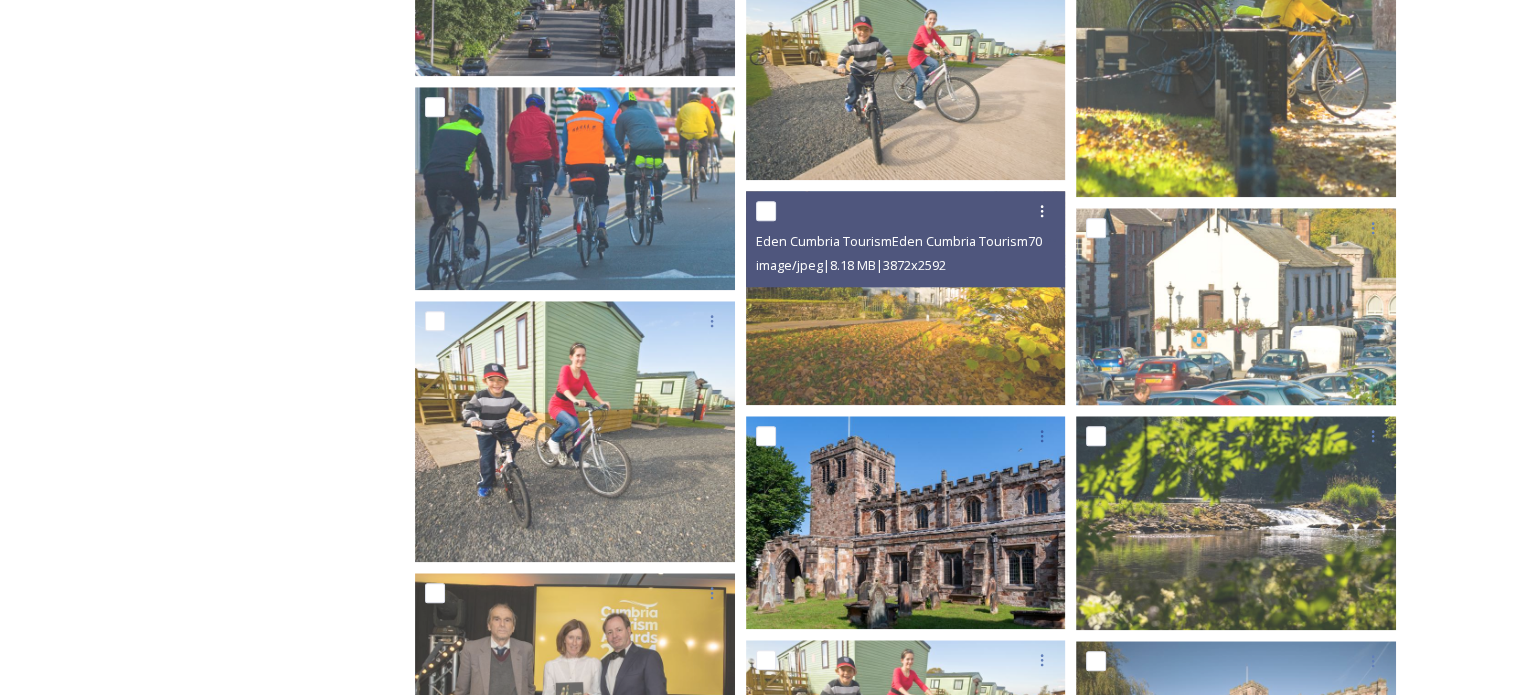 scroll, scrollTop: 2200, scrollLeft: 0, axis: vertical 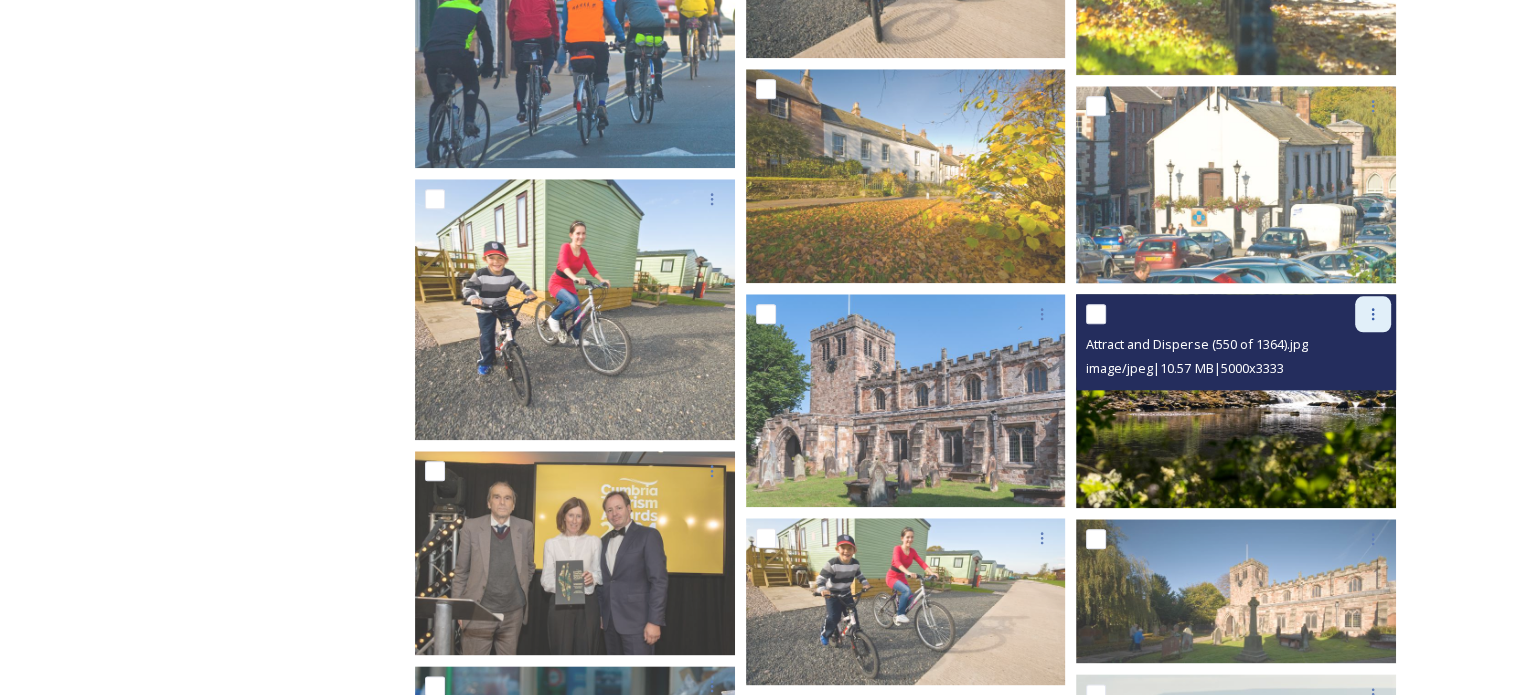 click at bounding box center [1373, 314] 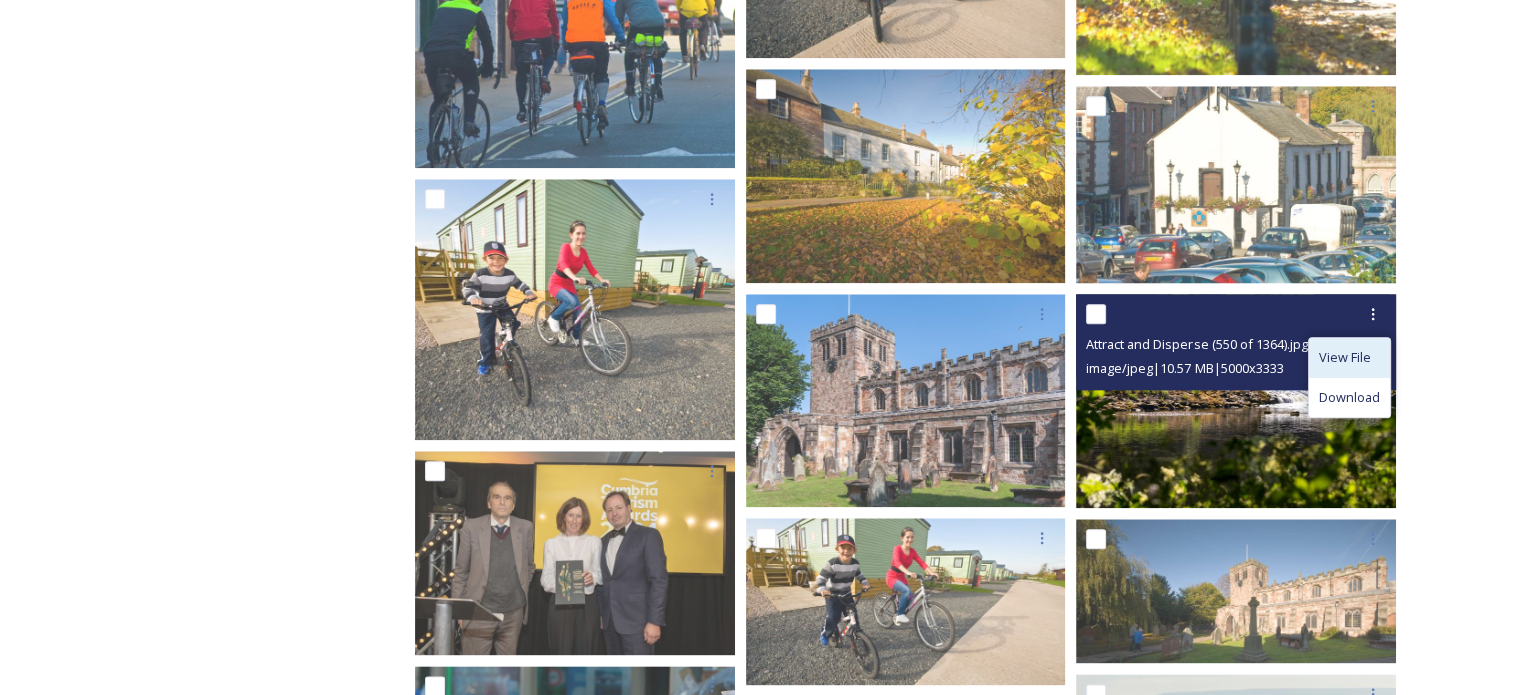 click on "View File" at bounding box center [1345, 357] 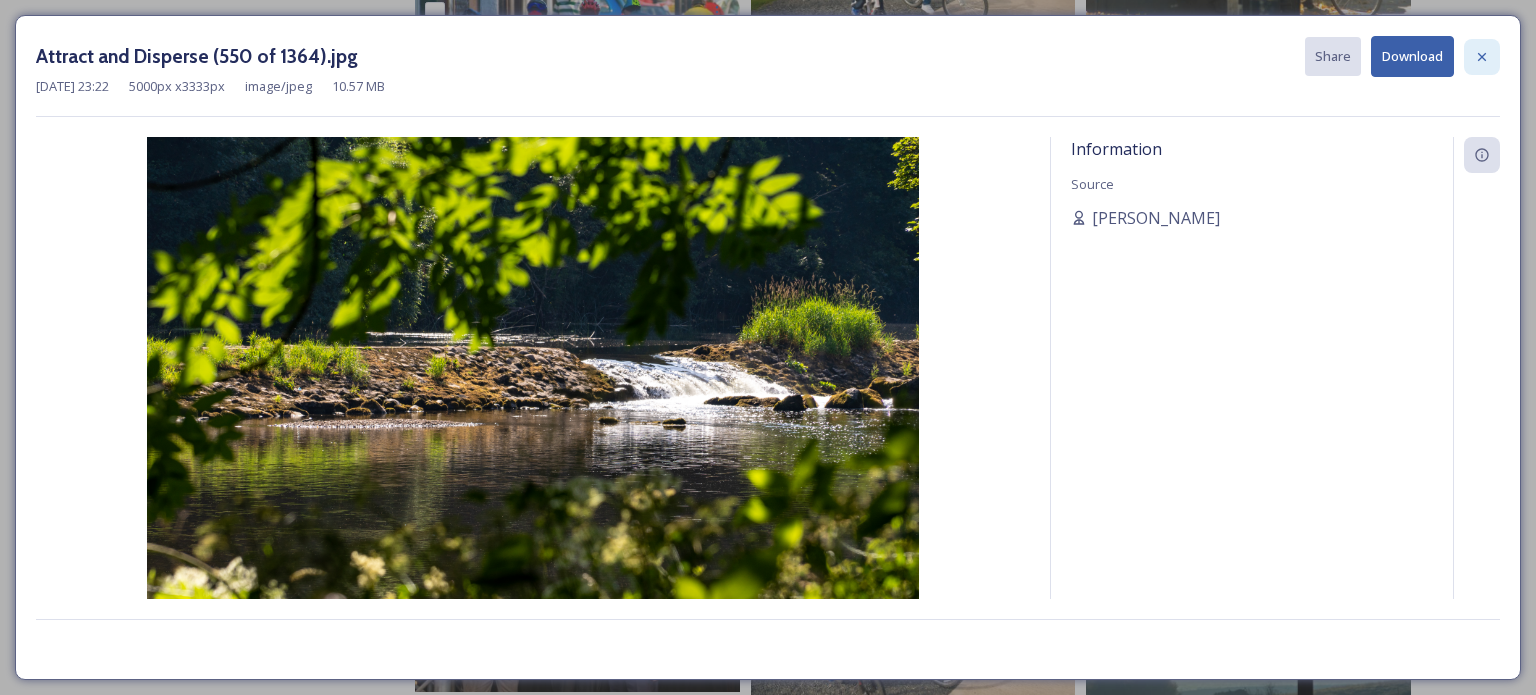 click 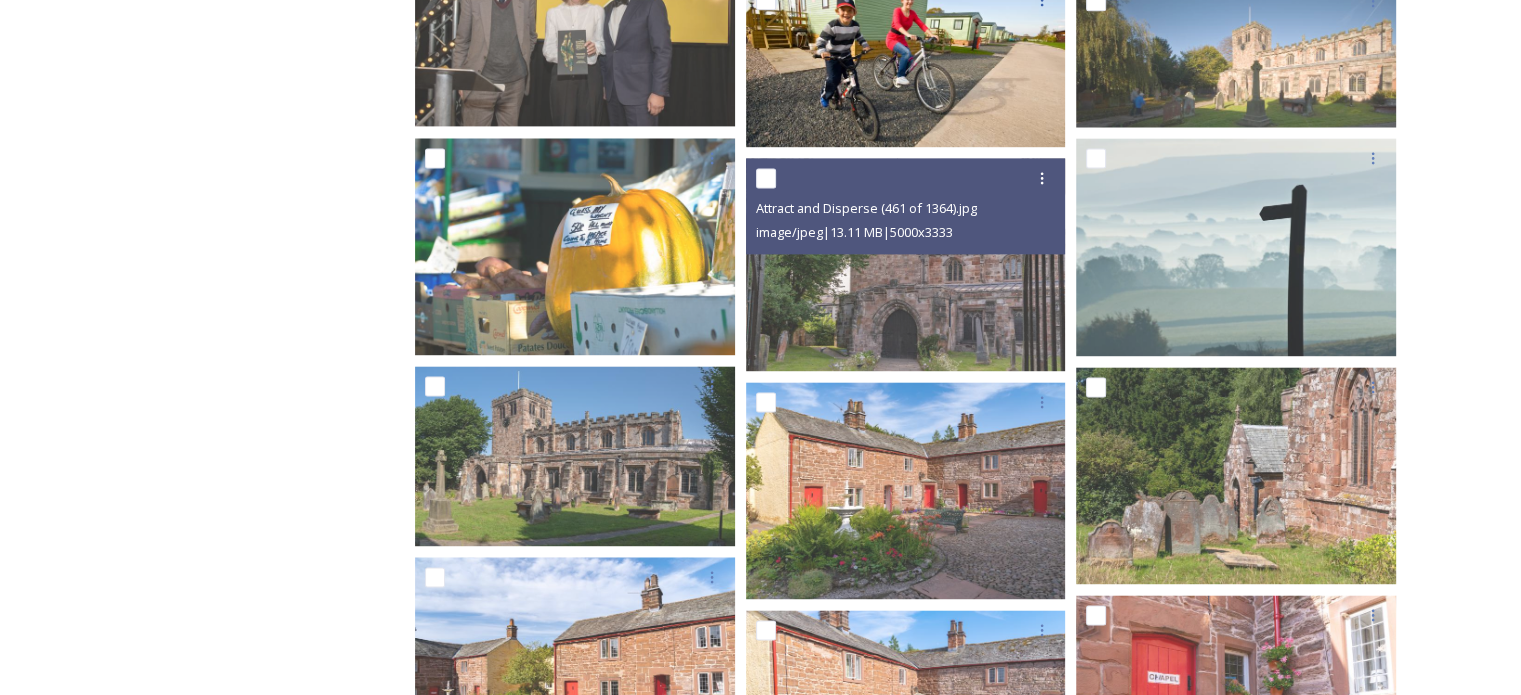 scroll, scrollTop: 2800, scrollLeft: 0, axis: vertical 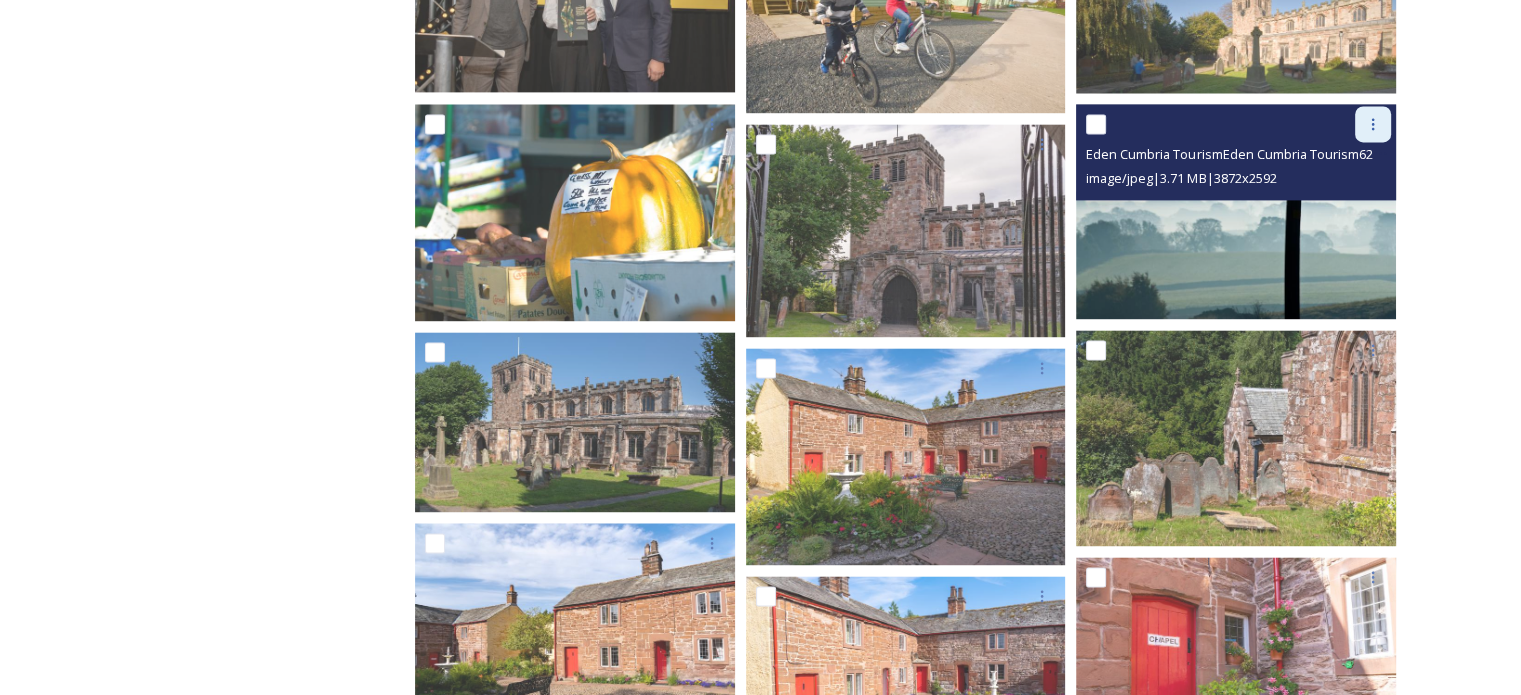 click 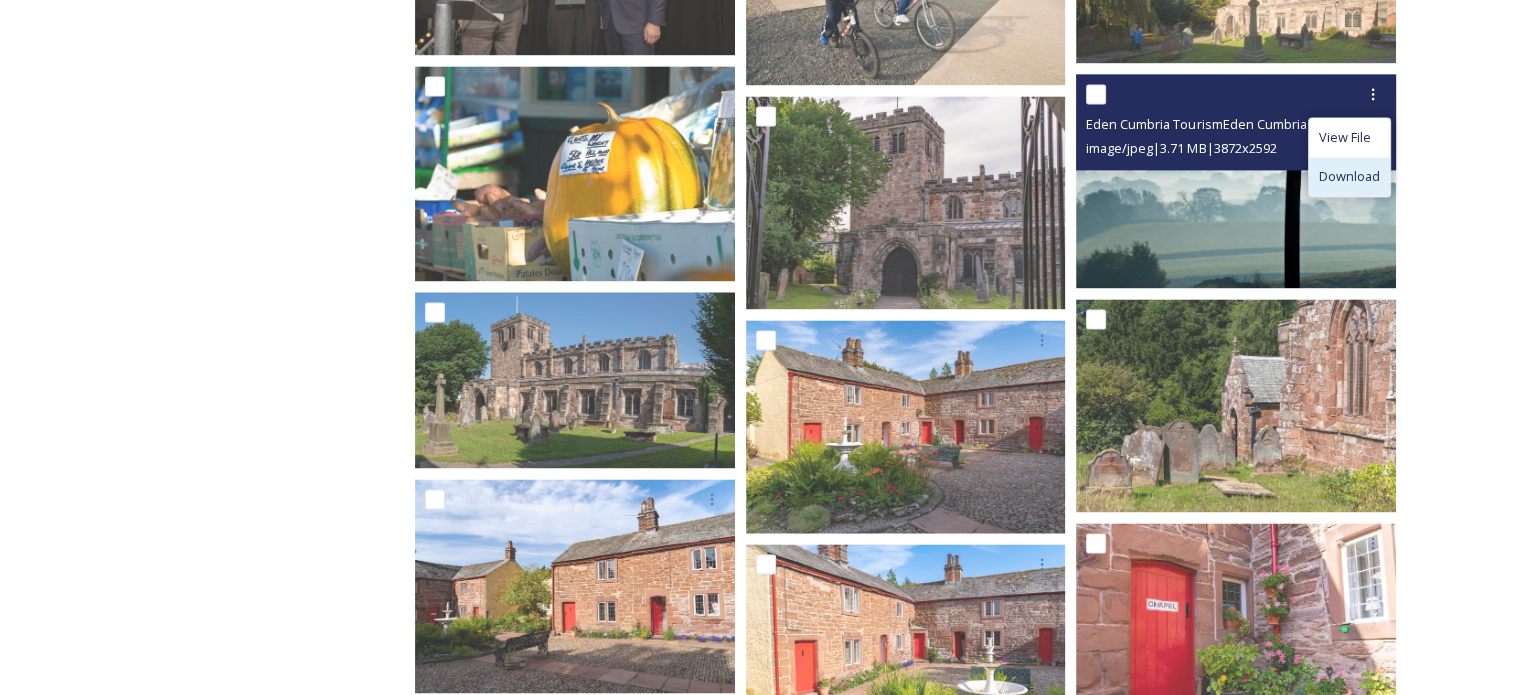 click on "Download" at bounding box center (1349, 176) 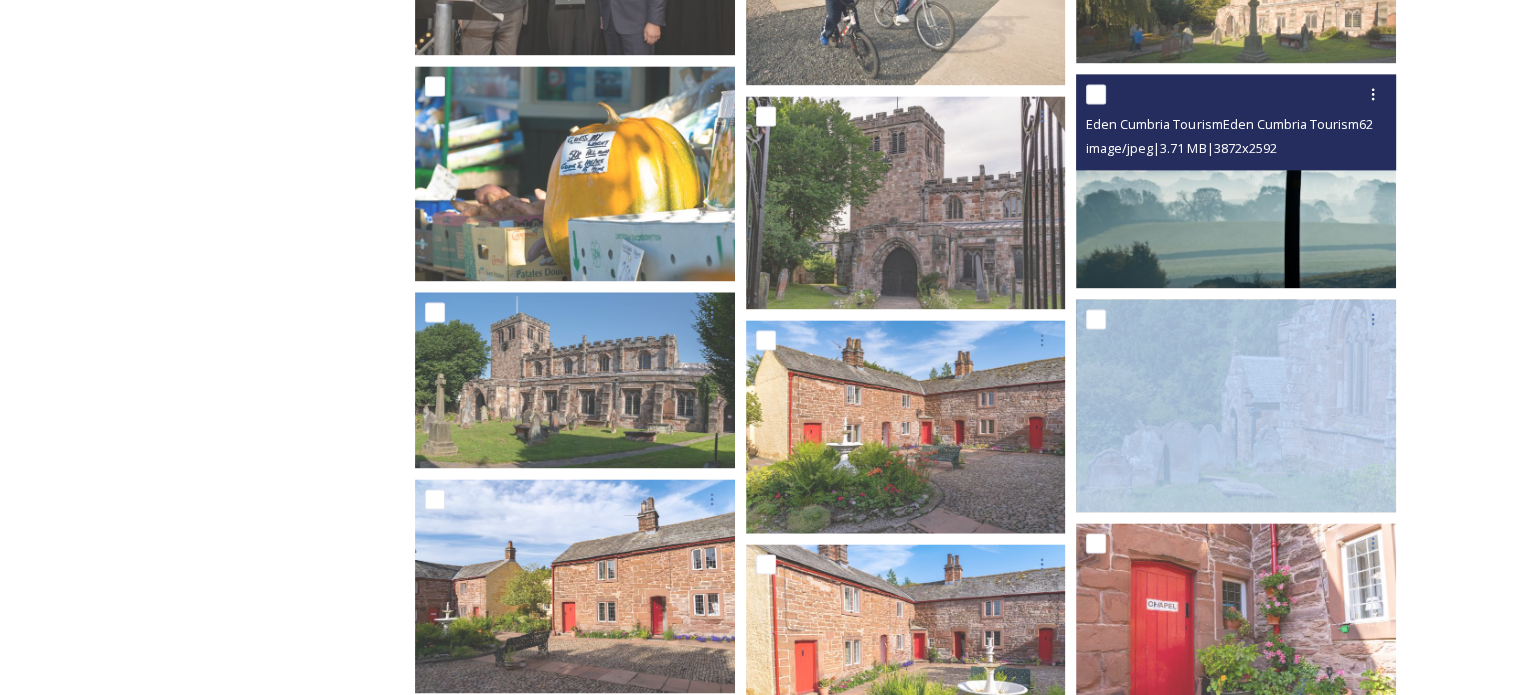 click on "Eden Cumbria TourismEden Cumbria Tourism62.jpg image/jpeg  |  3.71 MB  |  3872  x  2592" at bounding box center (1236, 122) 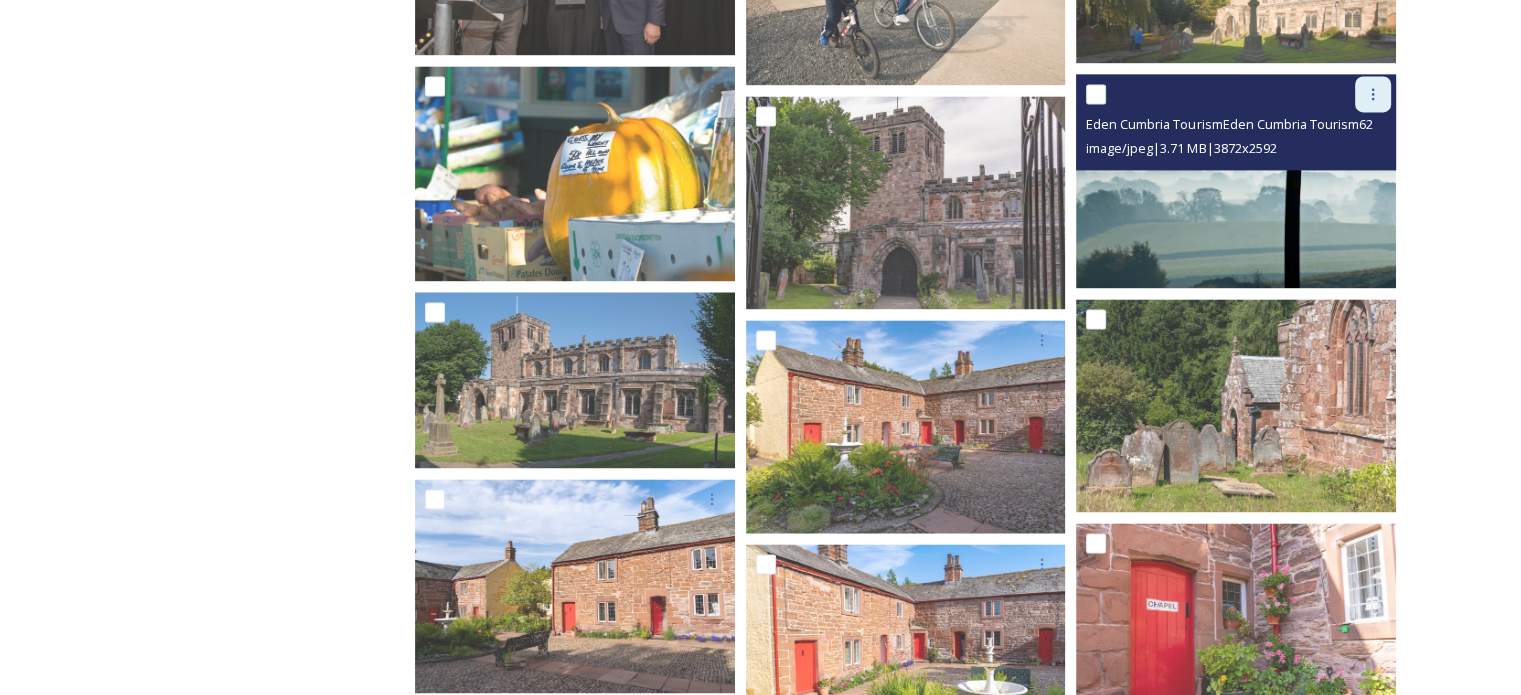click 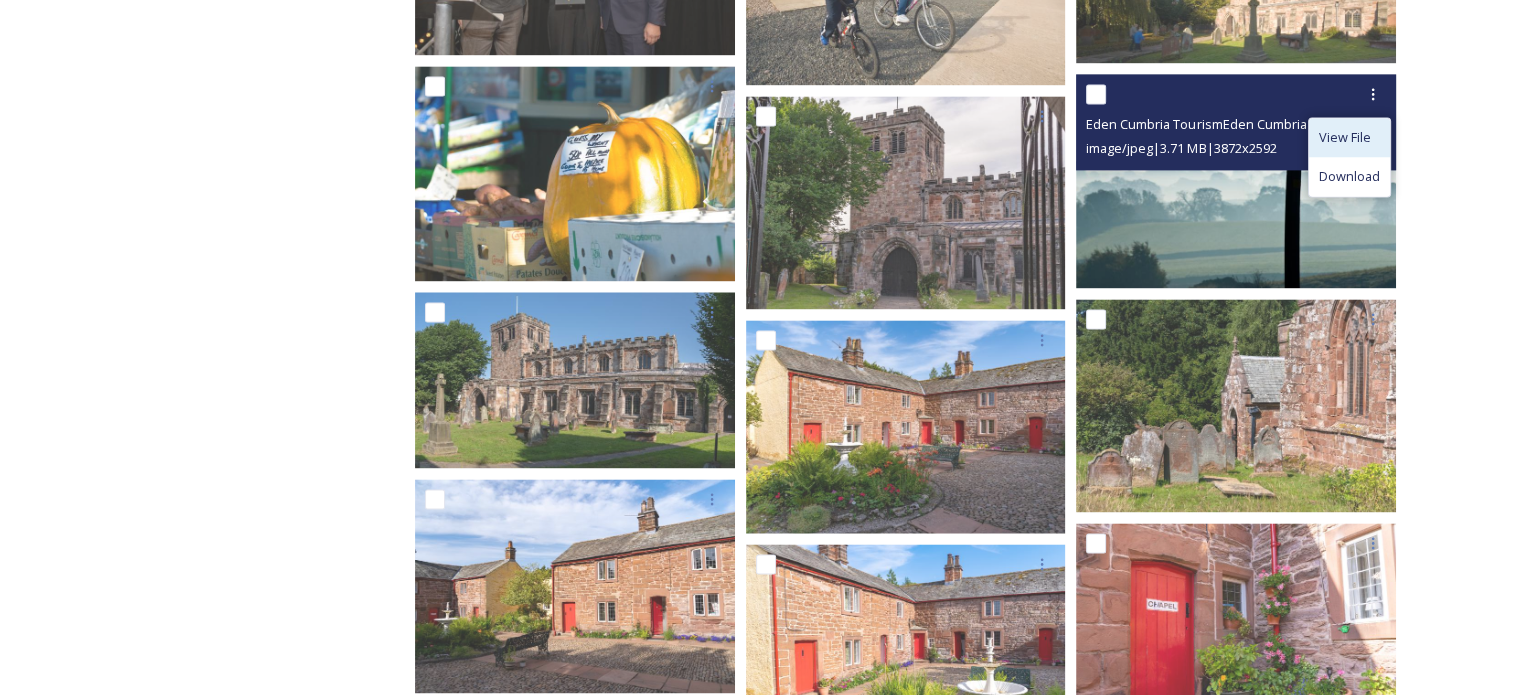 click on "View File" at bounding box center [1345, 137] 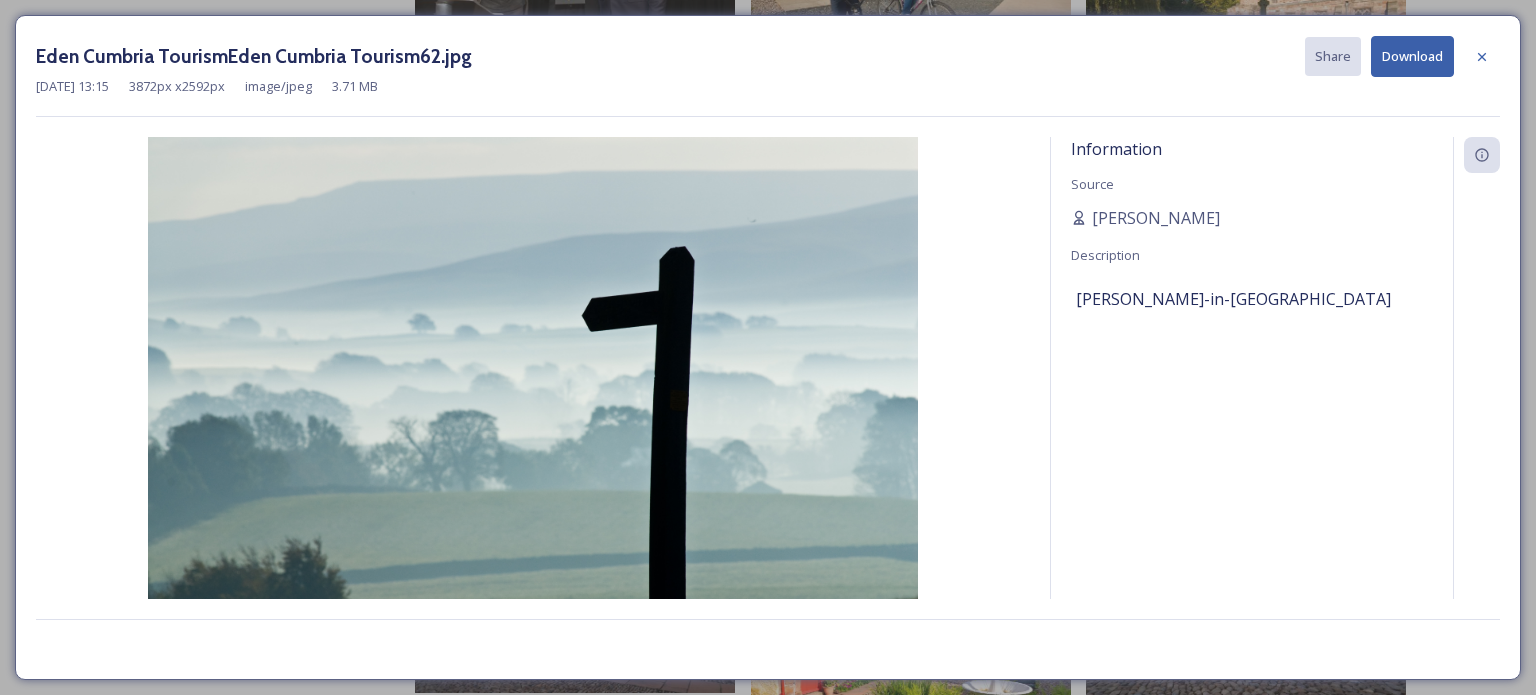 click on "Information Source [PERSON_NAME] Description [PERSON_NAME]-in-[GEOGRAPHIC_DATA]" at bounding box center [1252, 394] 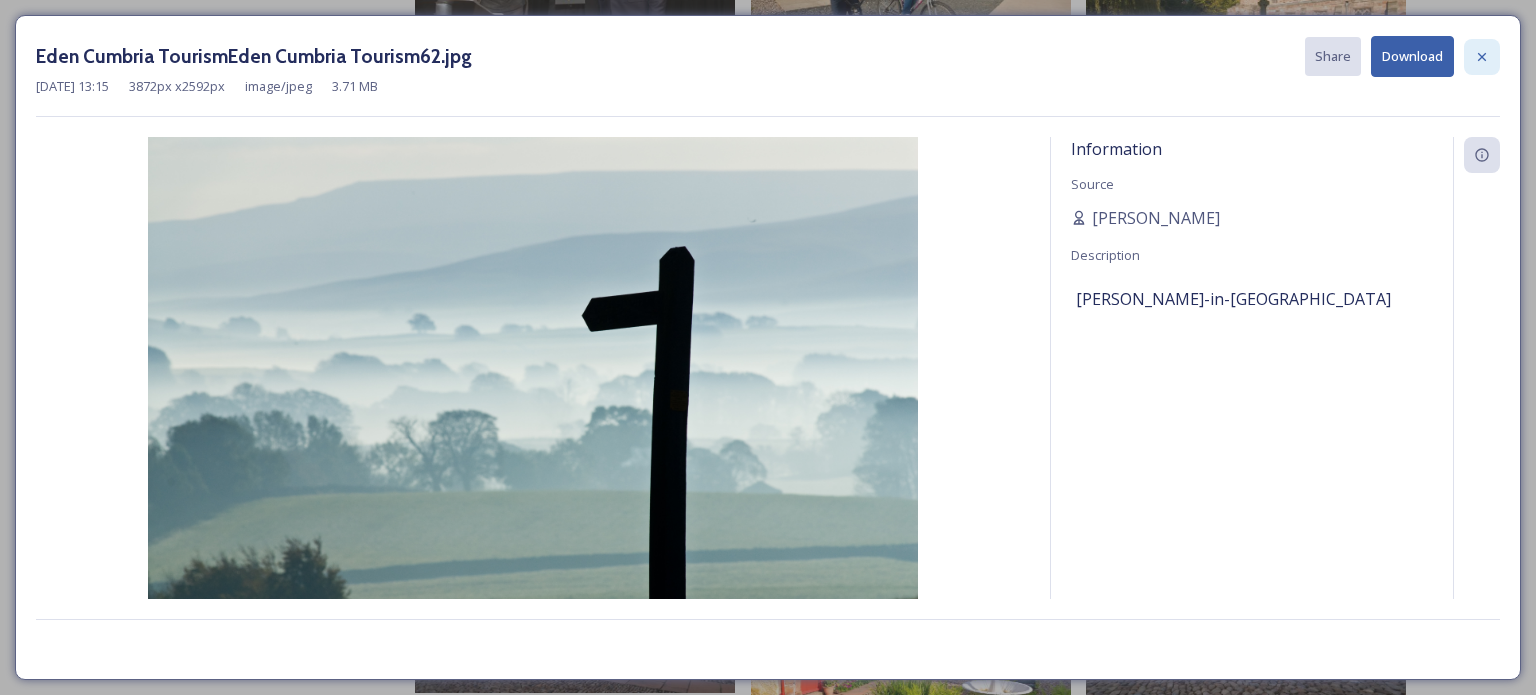 click 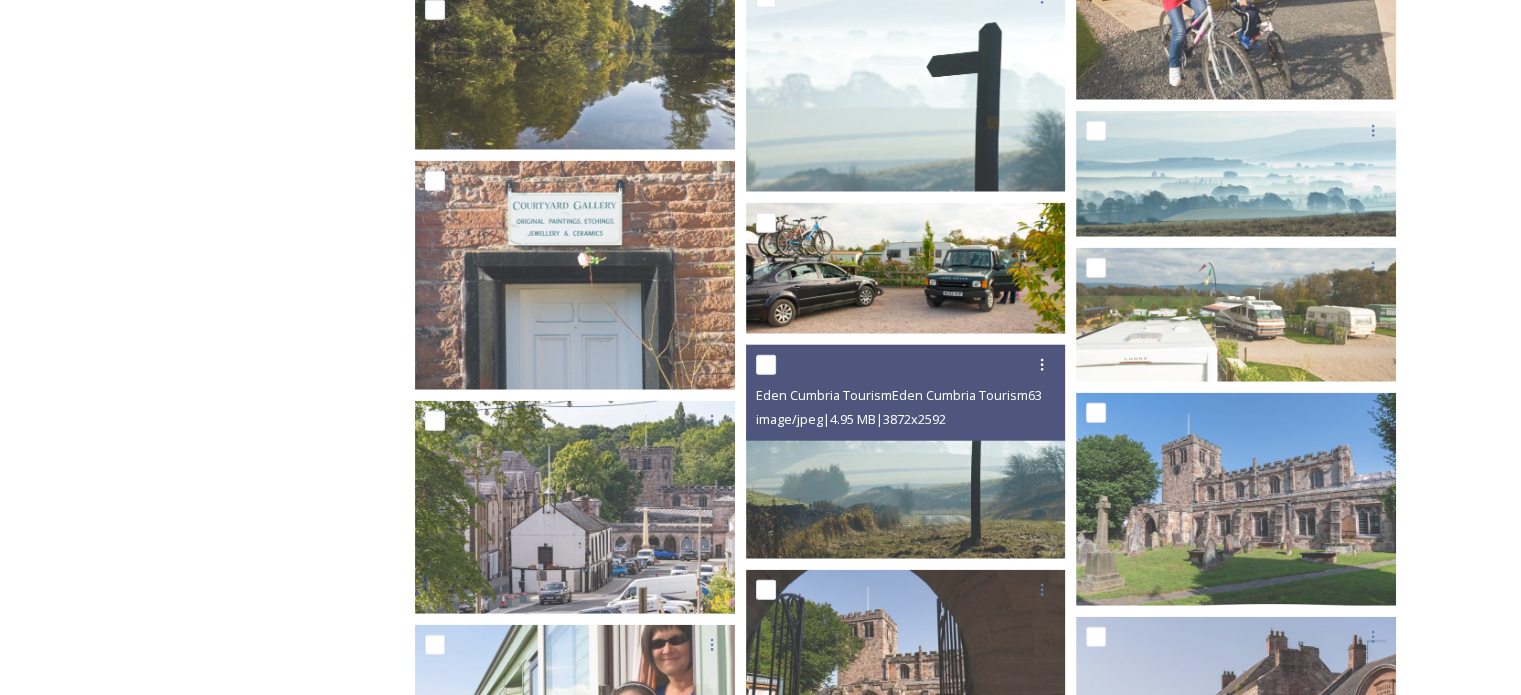 scroll, scrollTop: 4900, scrollLeft: 0, axis: vertical 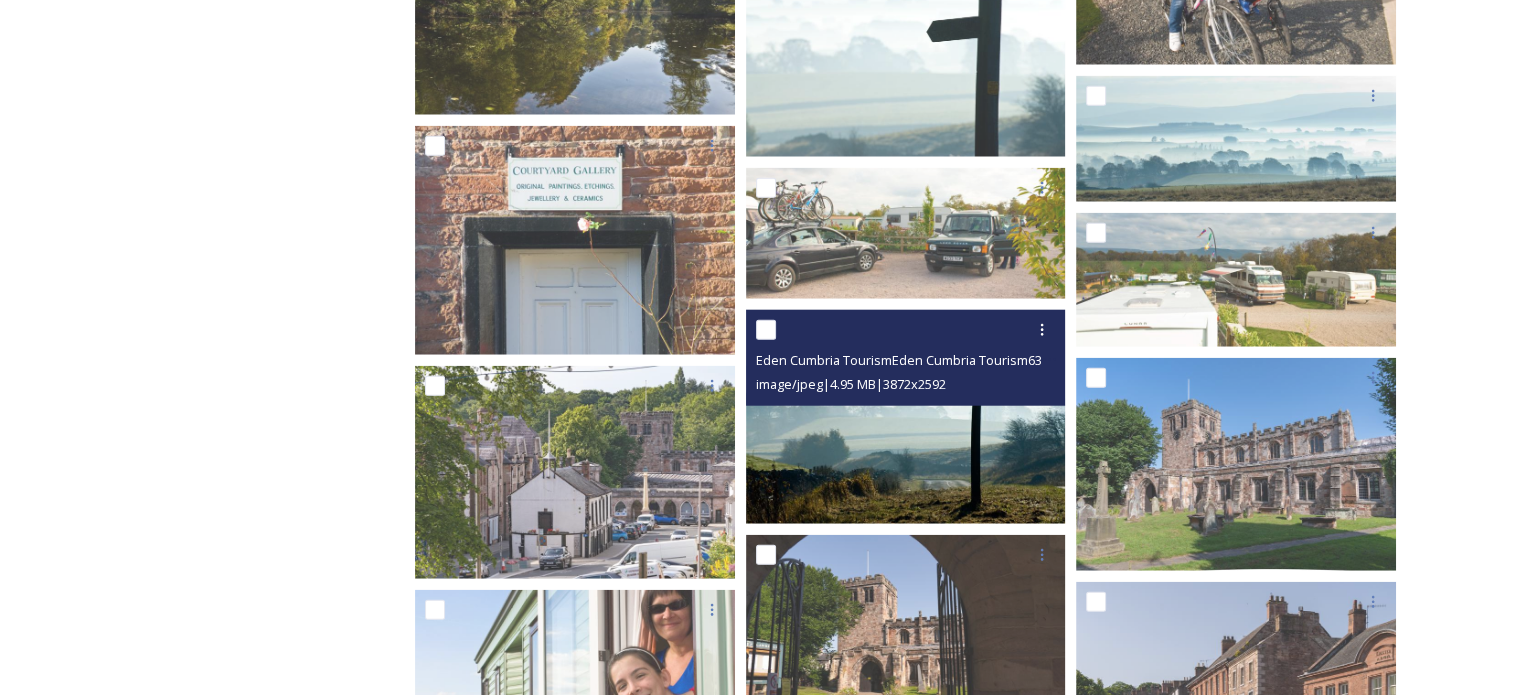 click at bounding box center [906, 417] 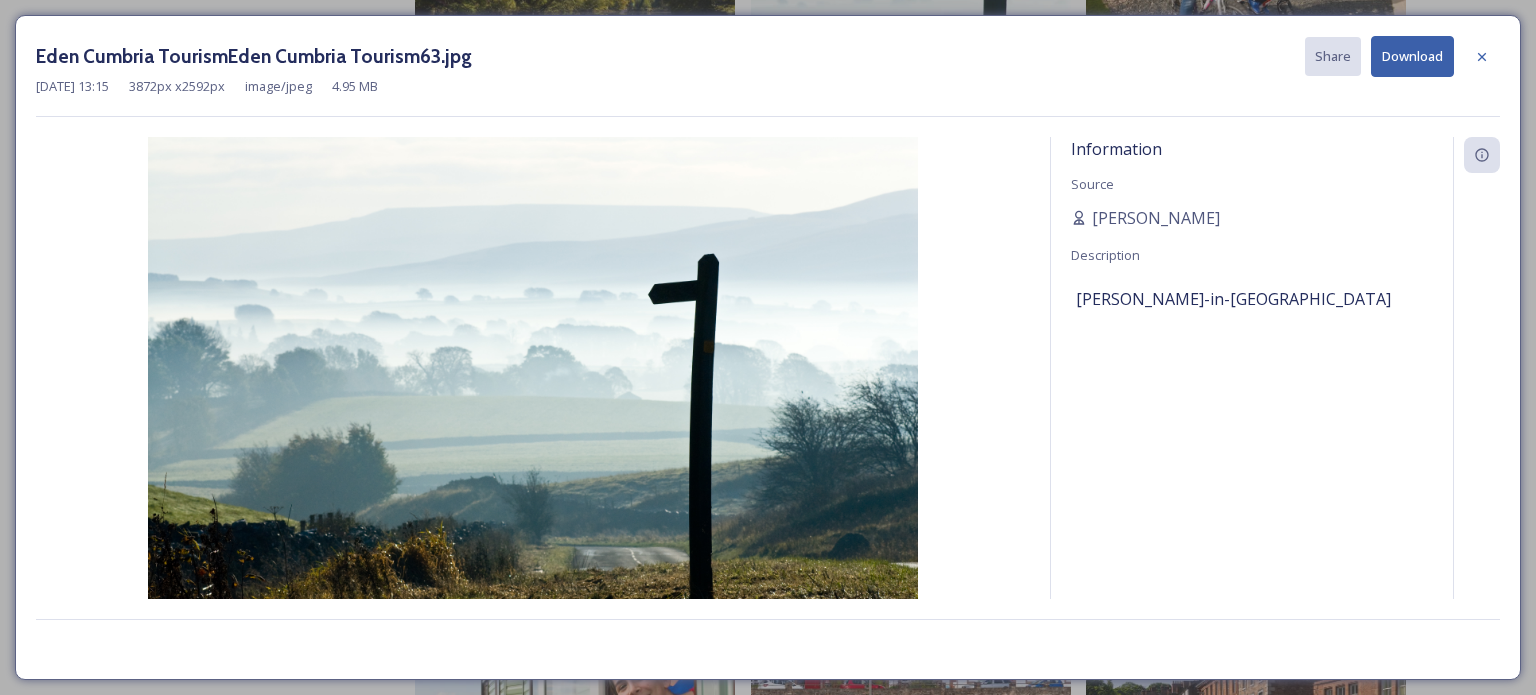 click 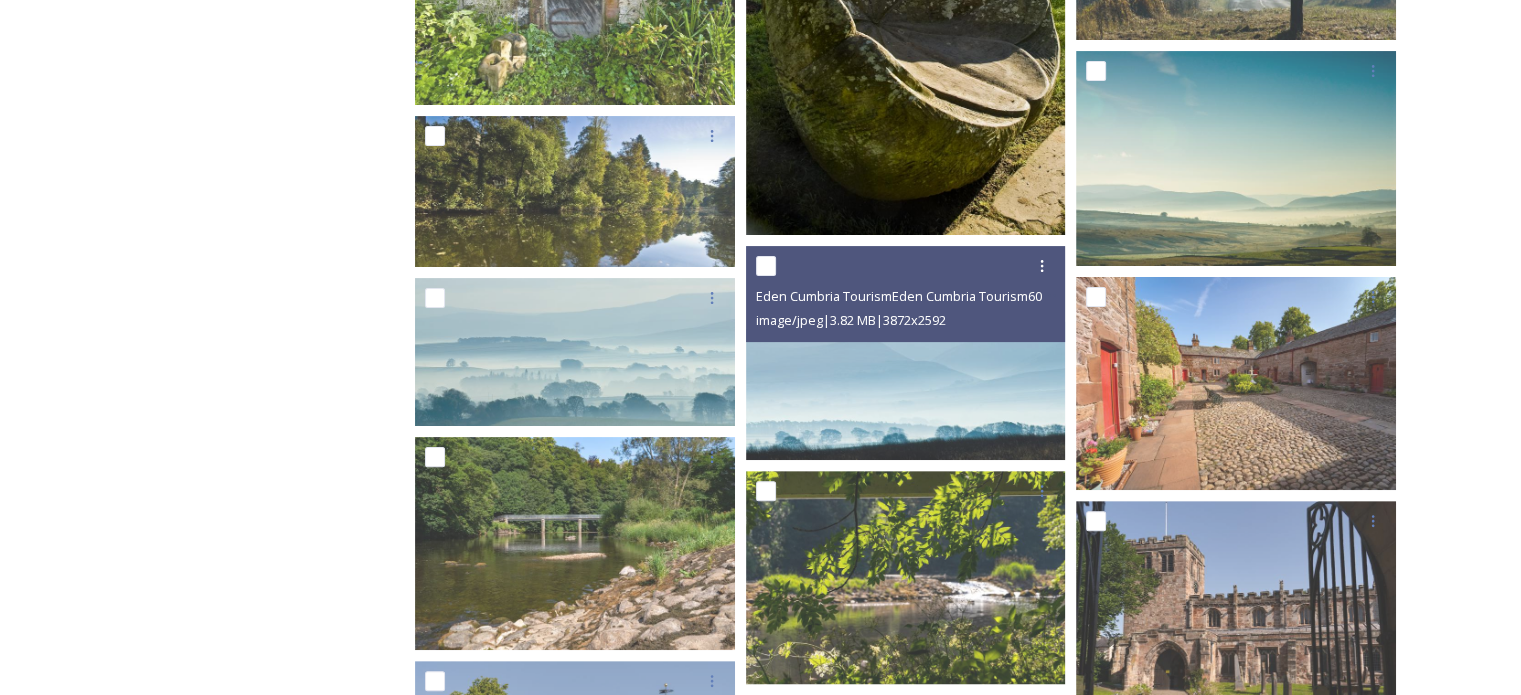 scroll, scrollTop: 8200, scrollLeft: 0, axis: vertical 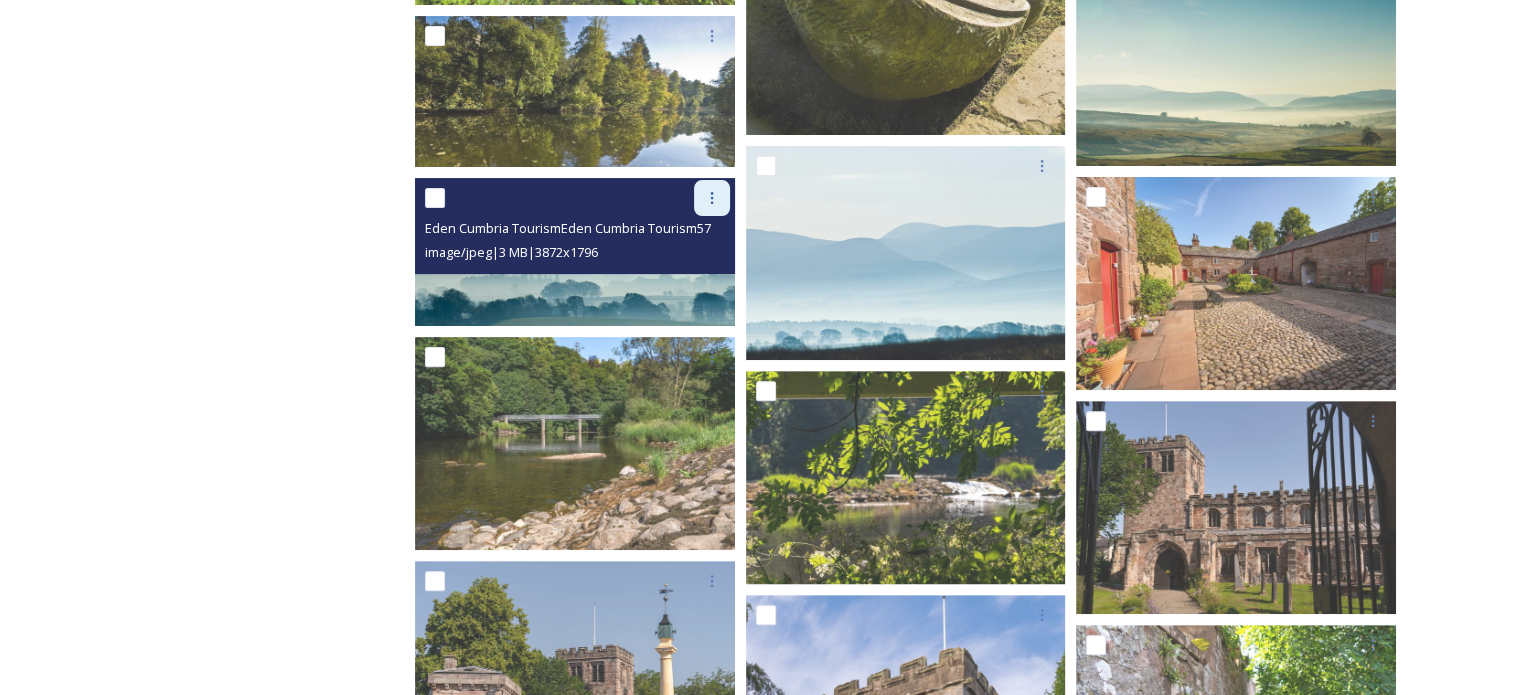 click 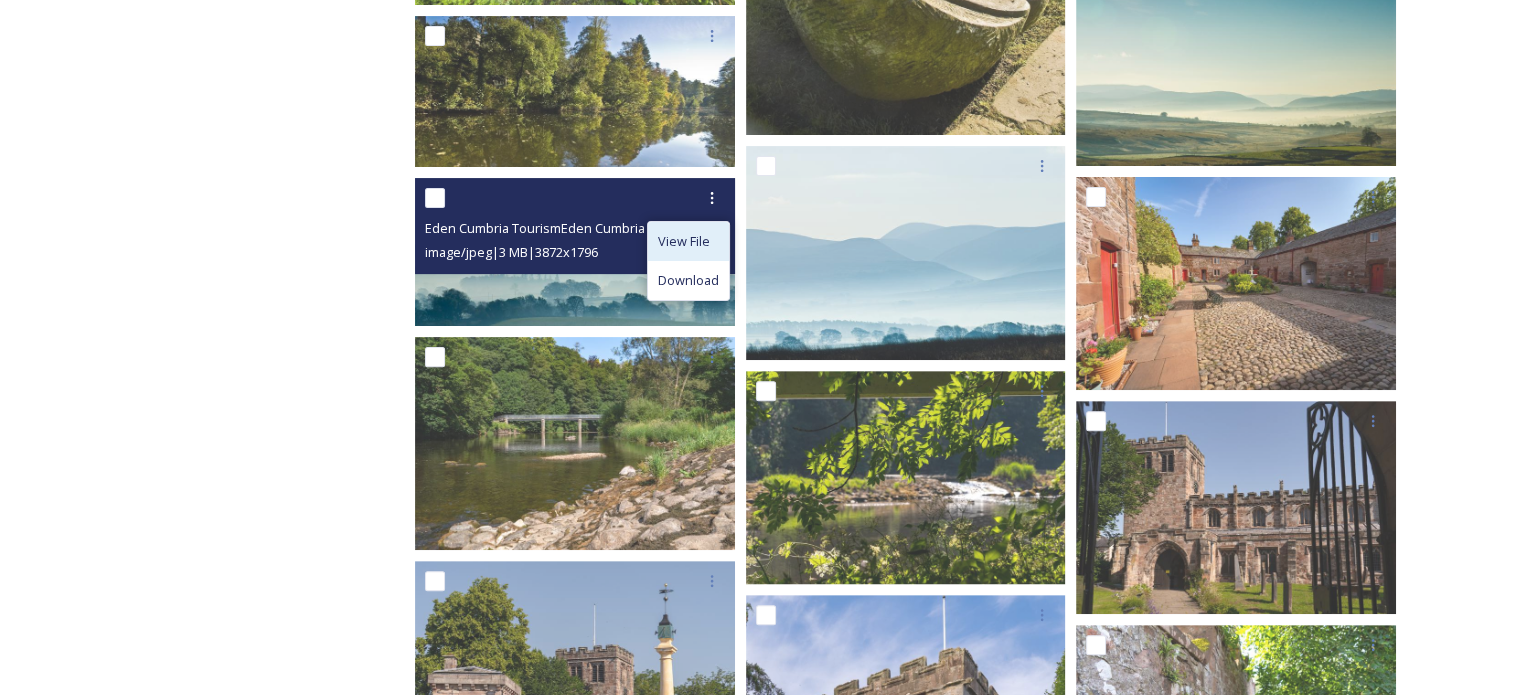 click on "View File" at bounding box center (684, 241) 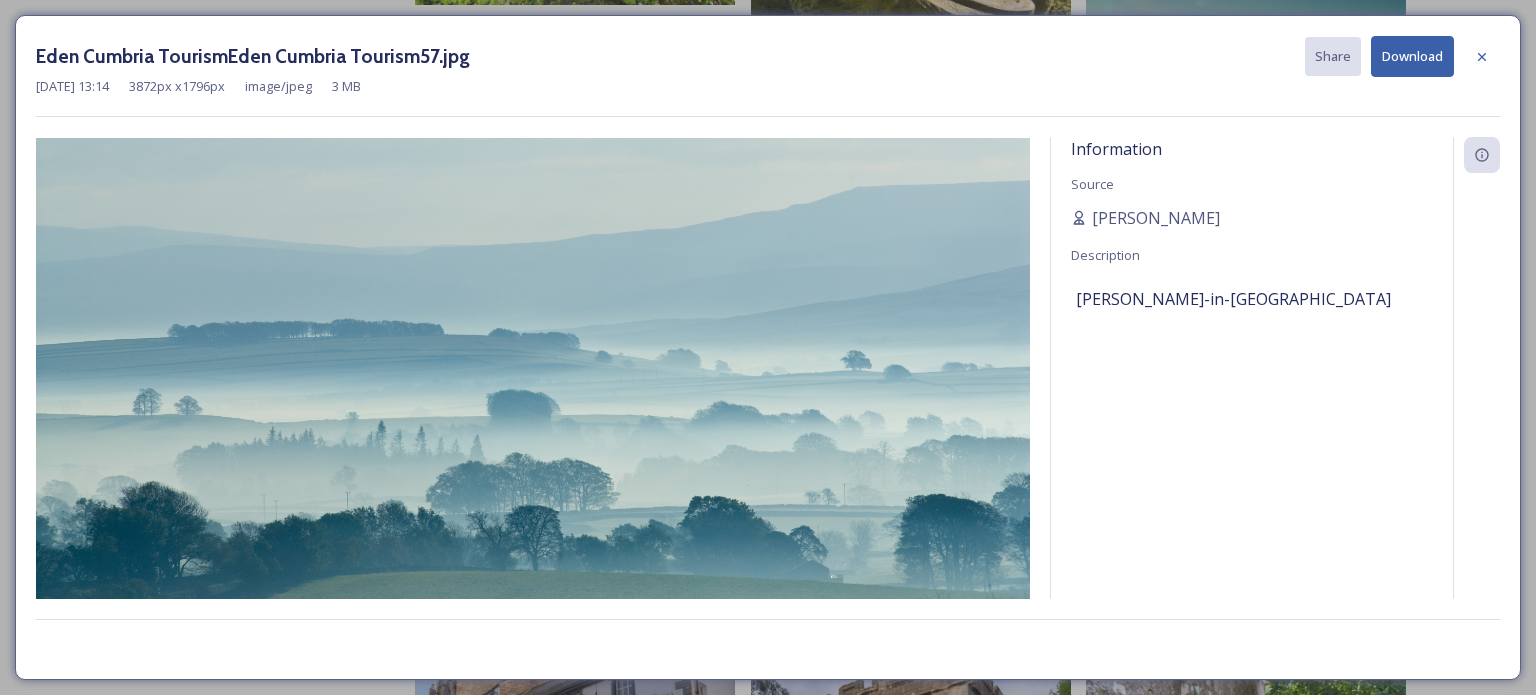 drag, startPoint x: 1477, startPoint y: 56, endPoint x: 1465, endPoint y: 63, distance: 13.892444 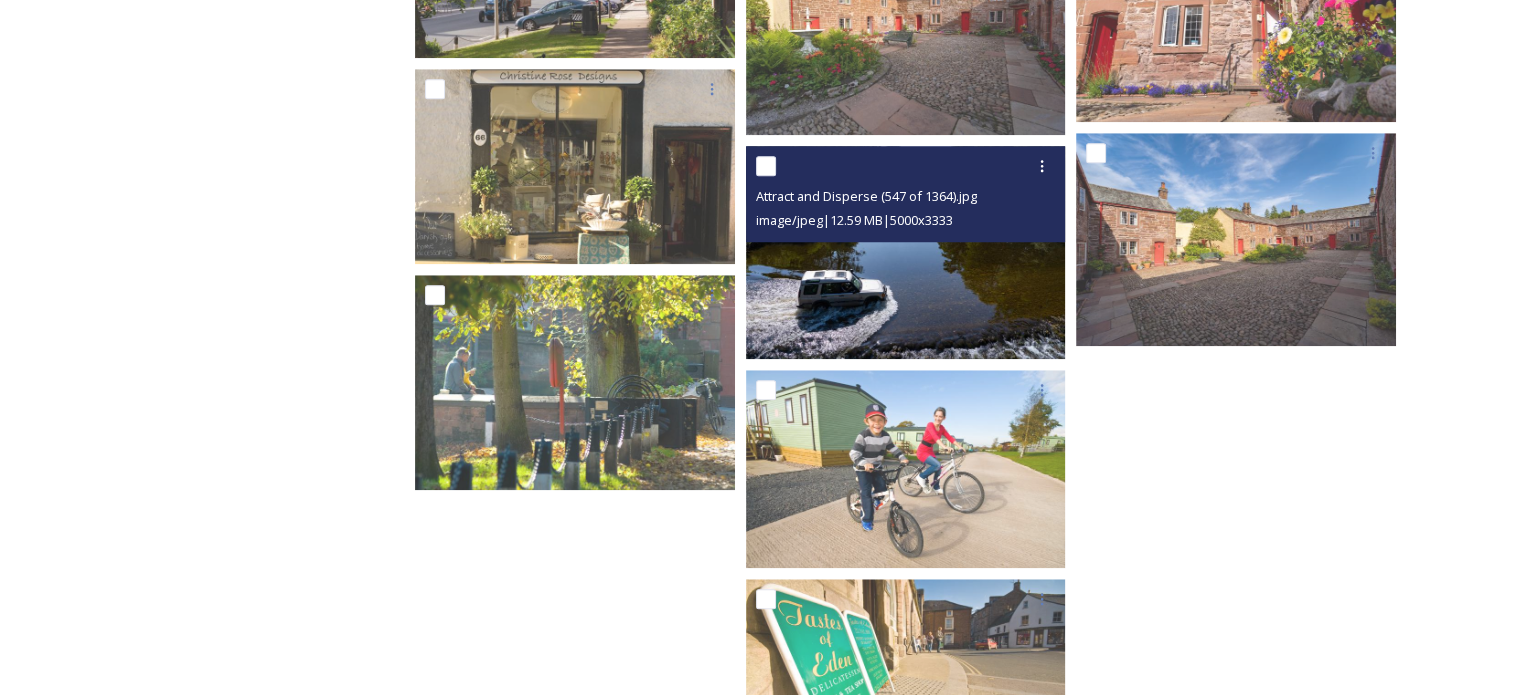 scroll, scrollTop: 9400, scrollLeft: 0, axis: vertical 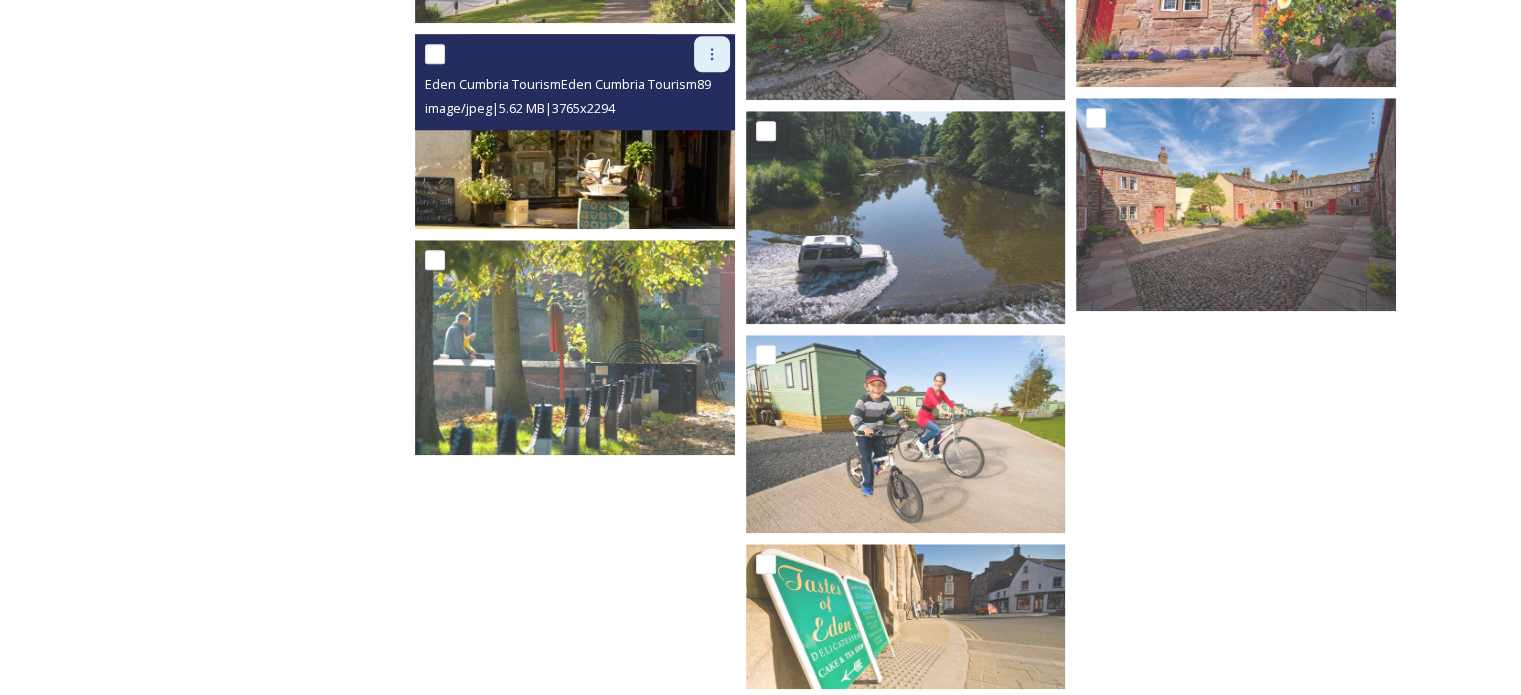 click 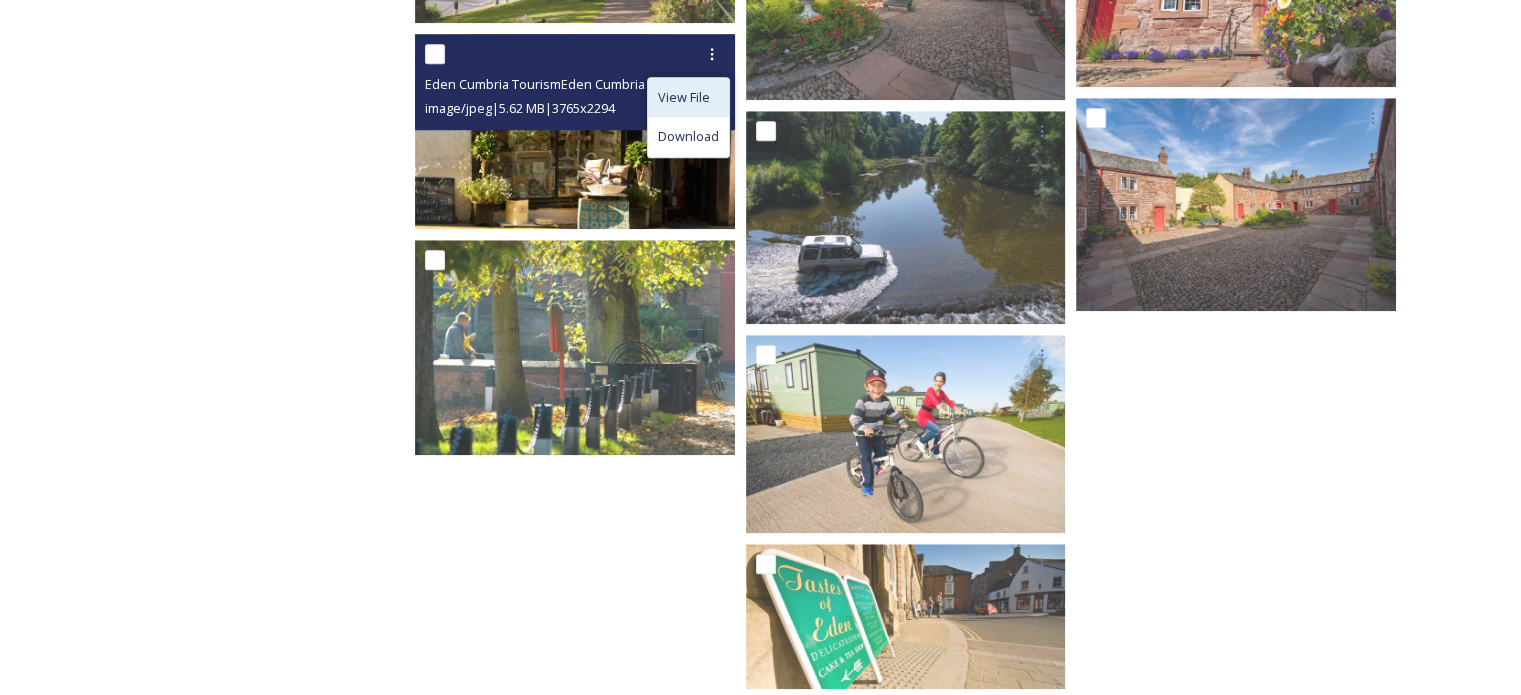 click on "View File" at bounding box center (684, 97) 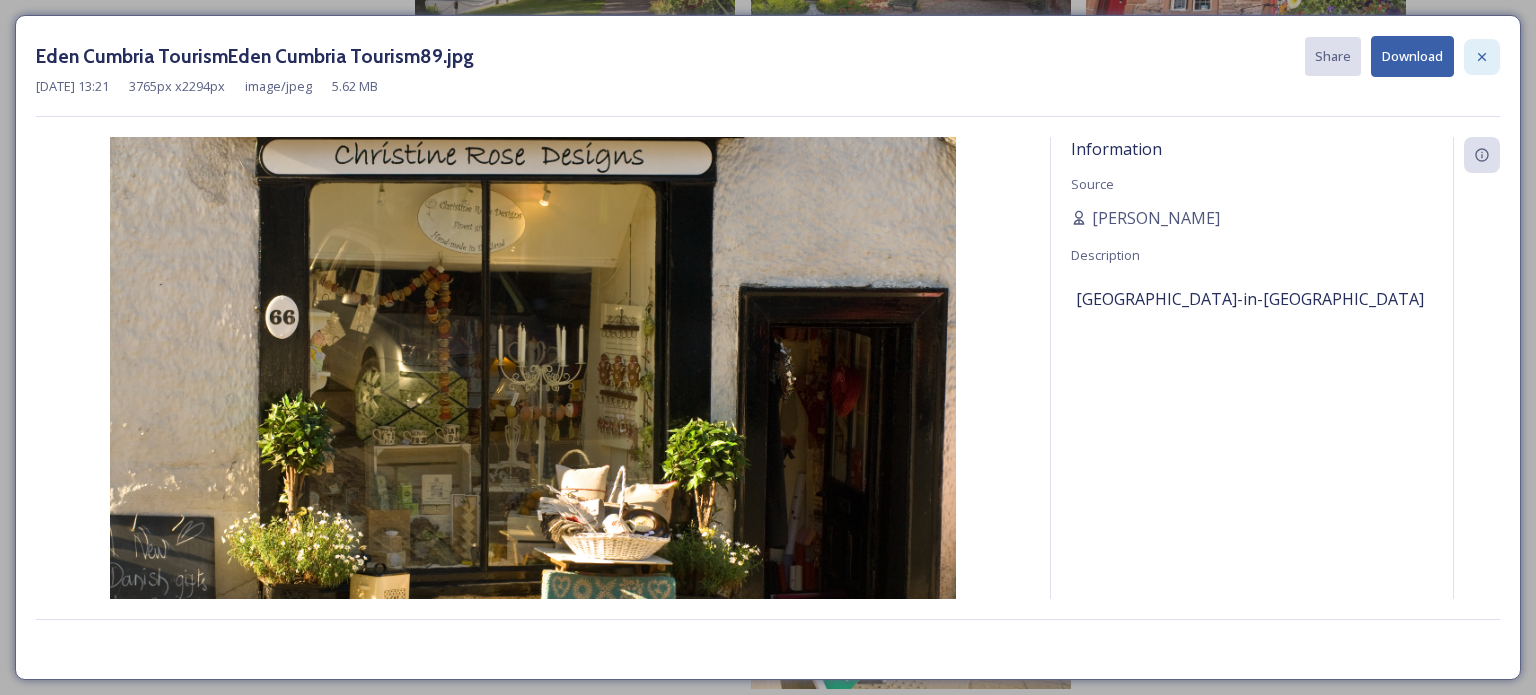 click 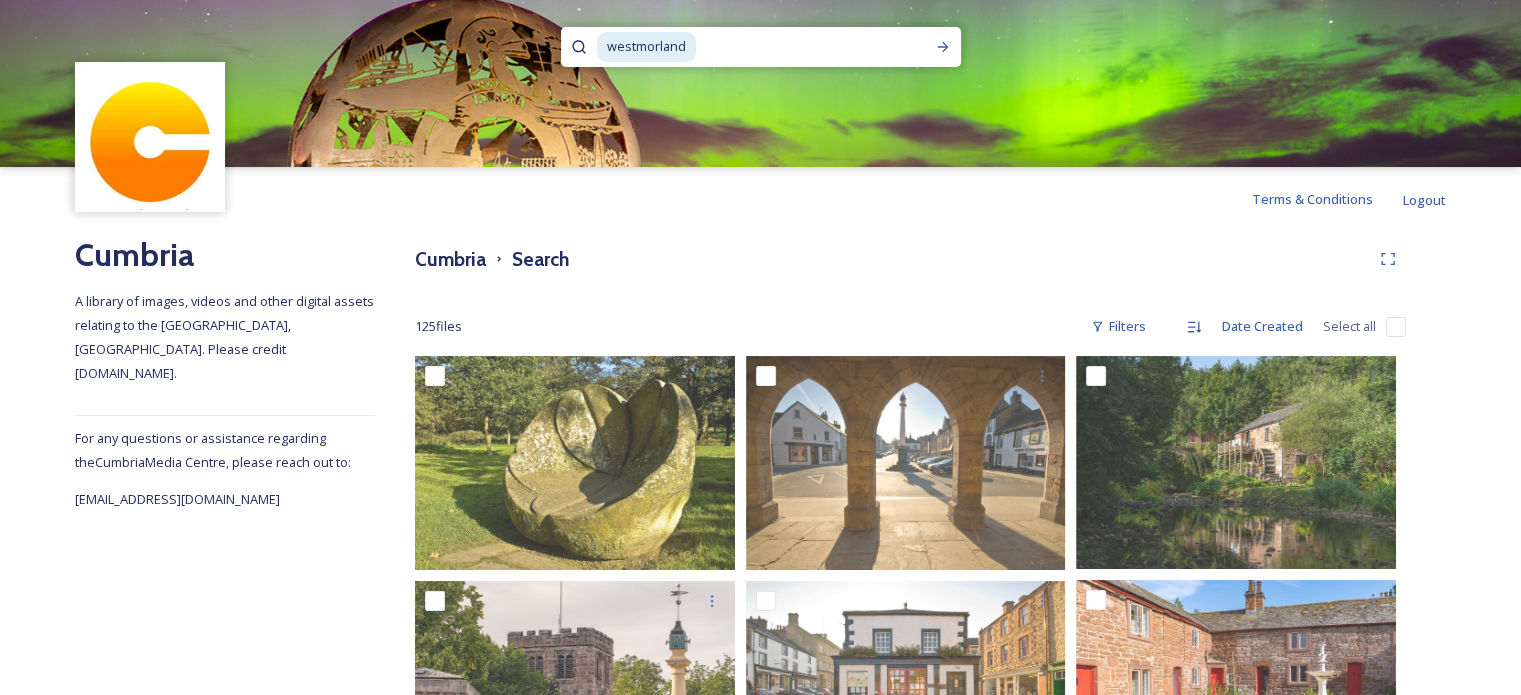 scroll, scrollTop: 0, scrollLeft: 0, axis: both 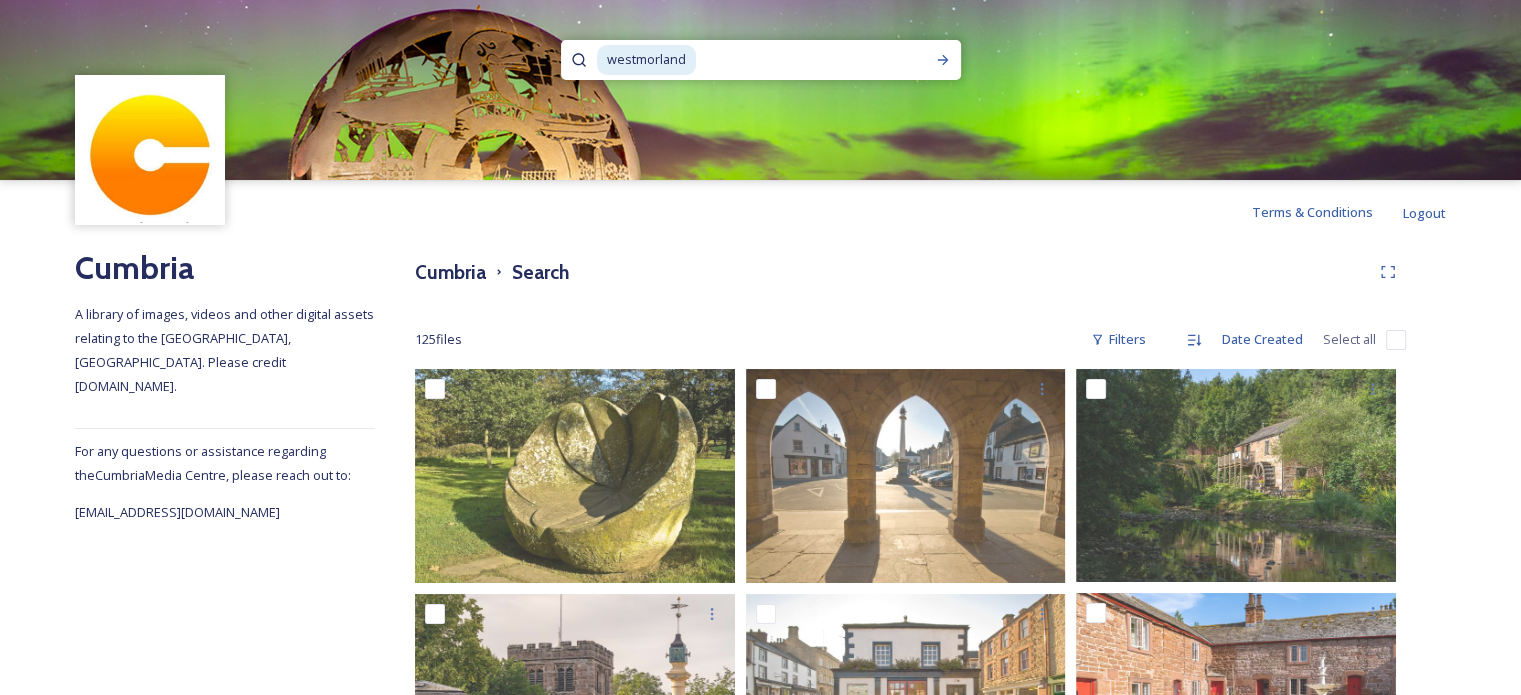 click at bounding box center [798, 60] 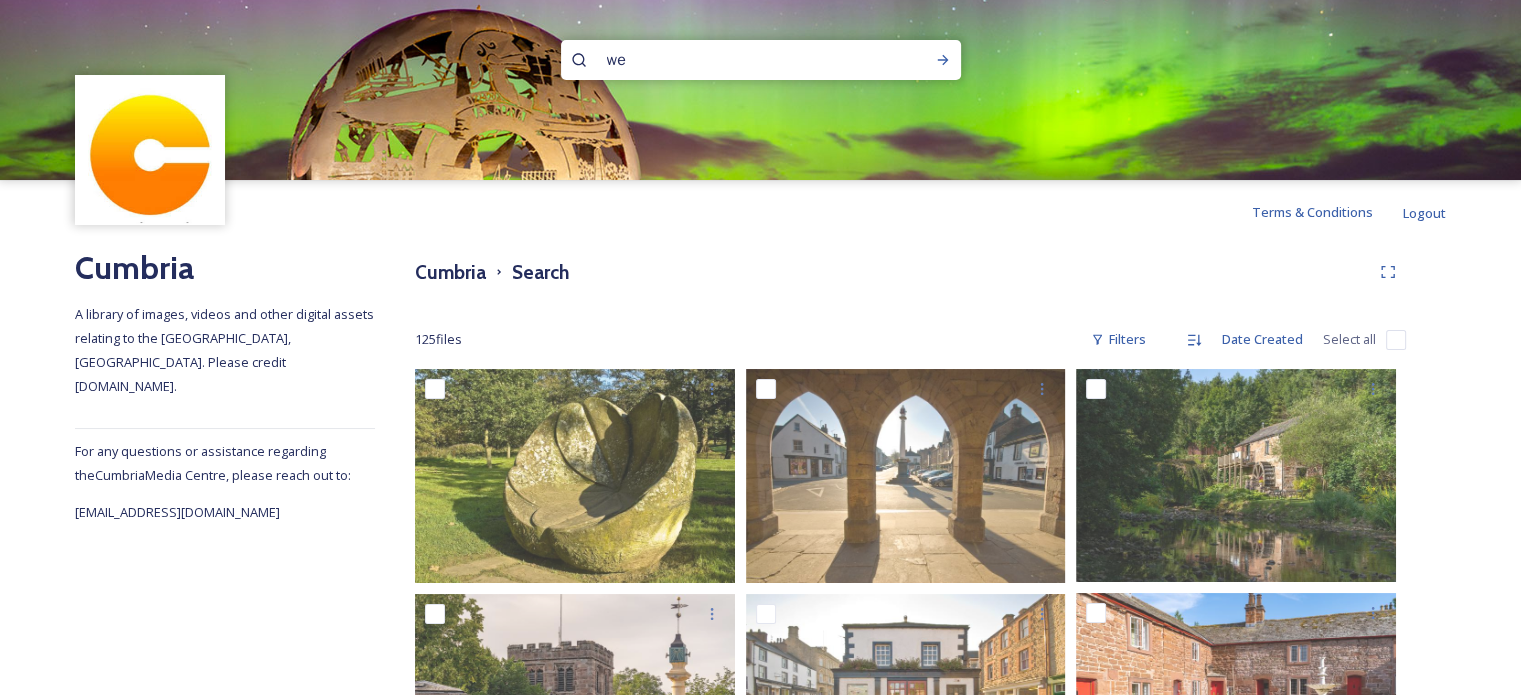type on "w" 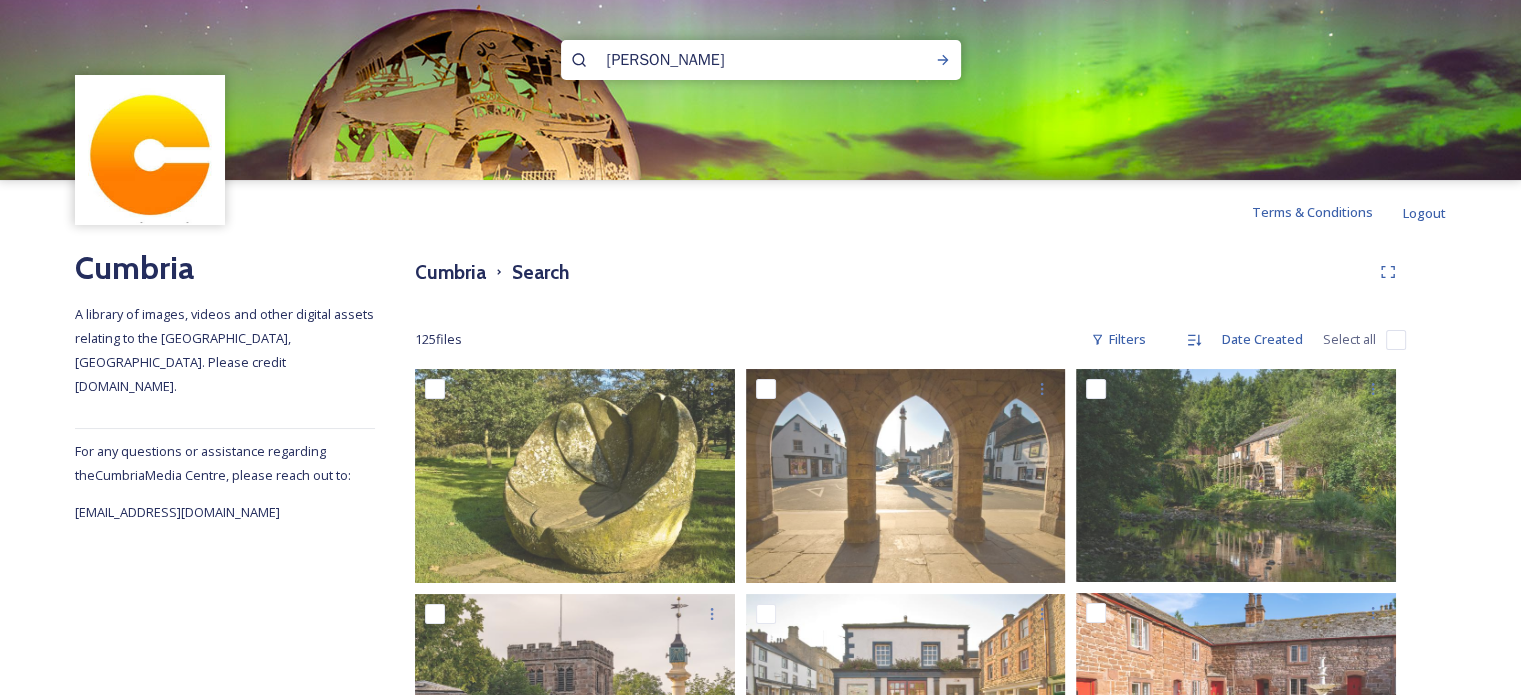type on "[PERSON_NAME]" 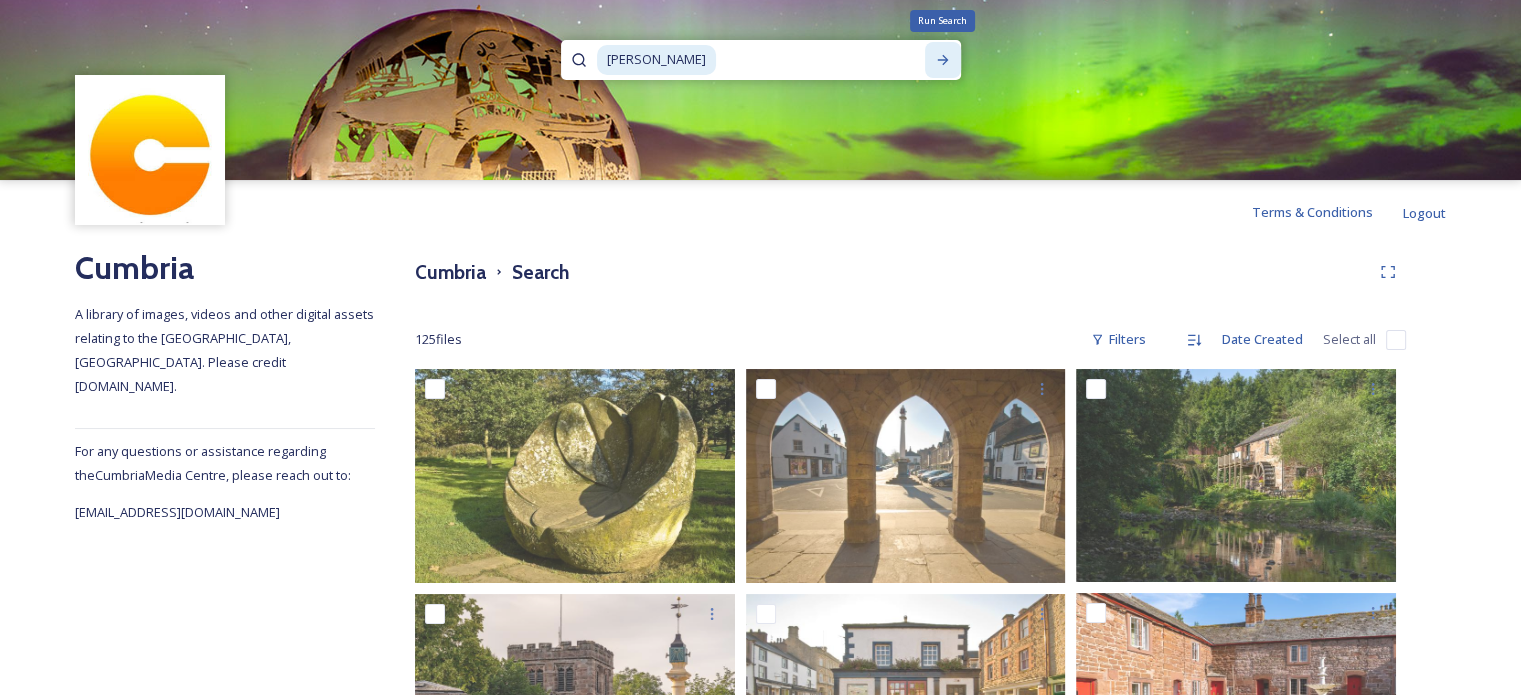 click 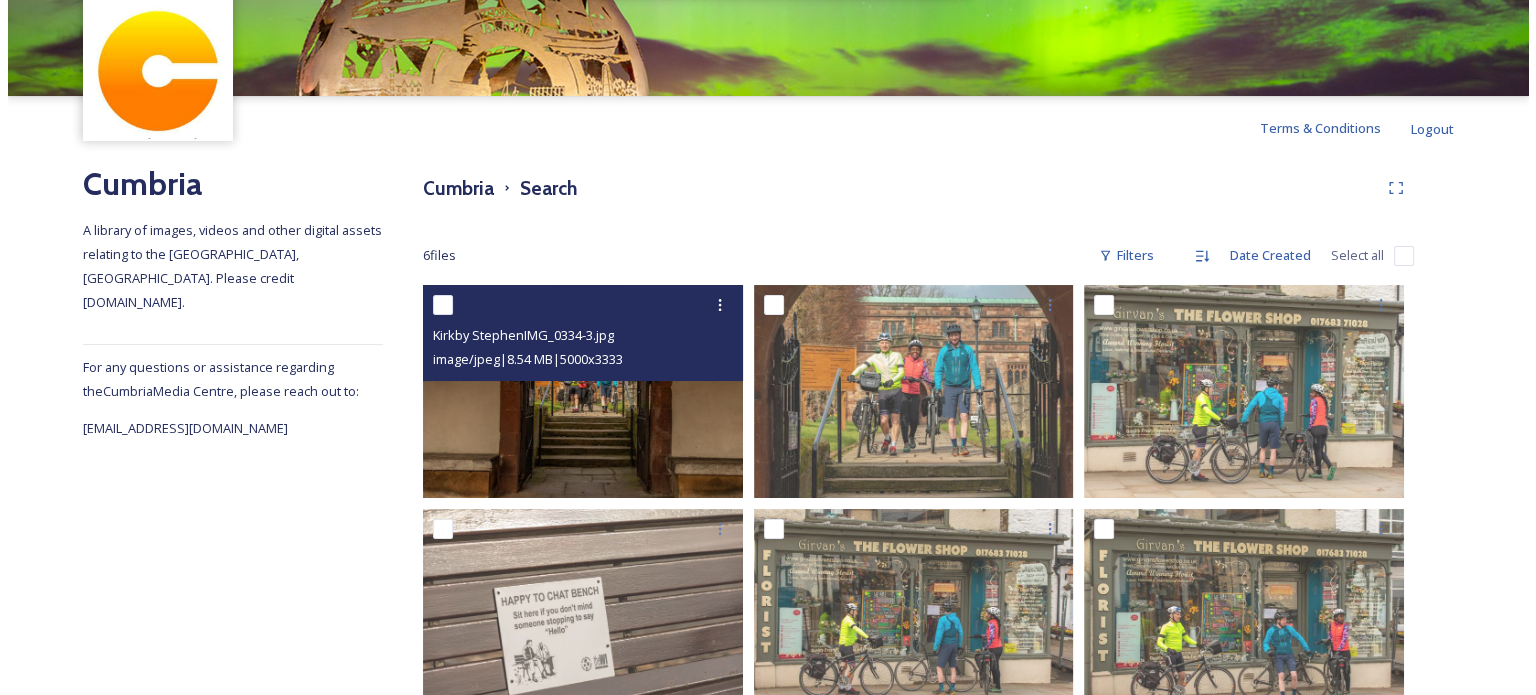 scroll, scrollTop: 0, scrollLeft: 0, axis: both 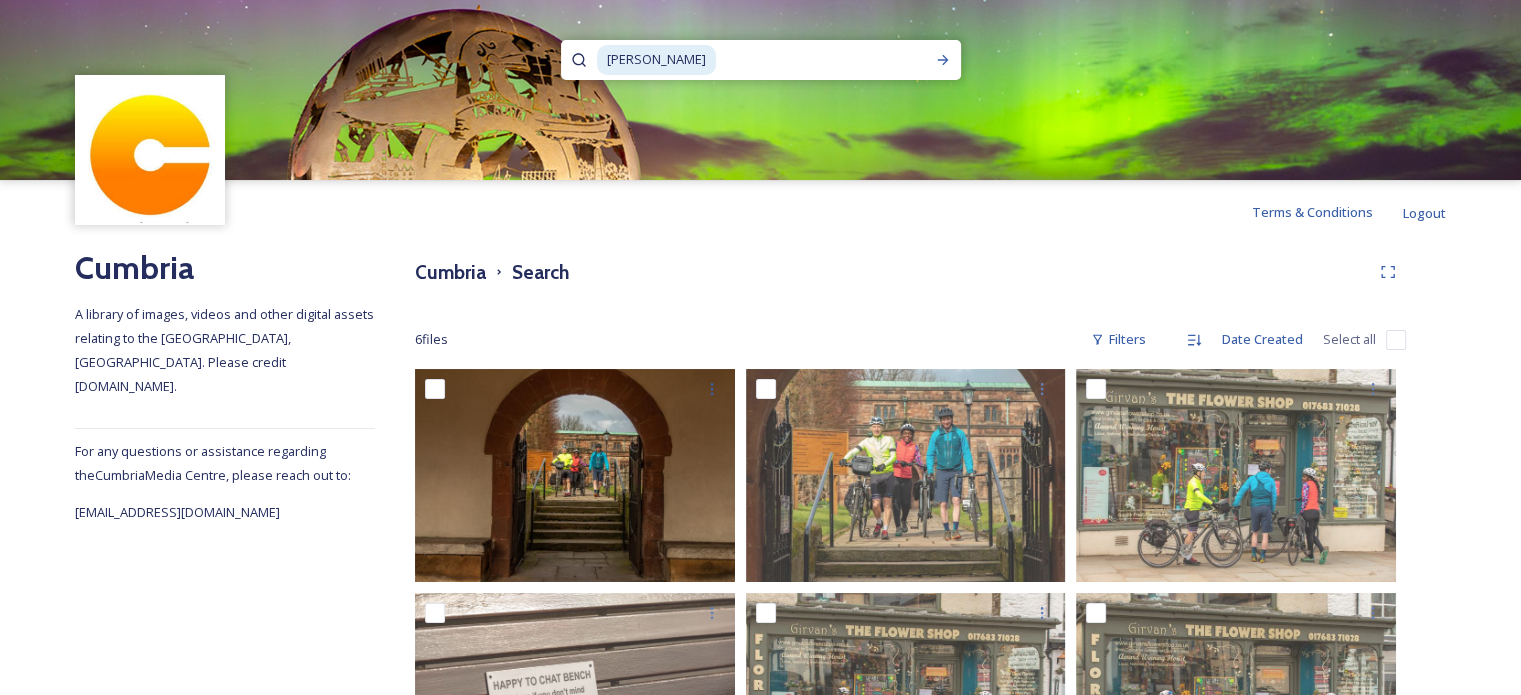 click at bounding box center [813, 60] 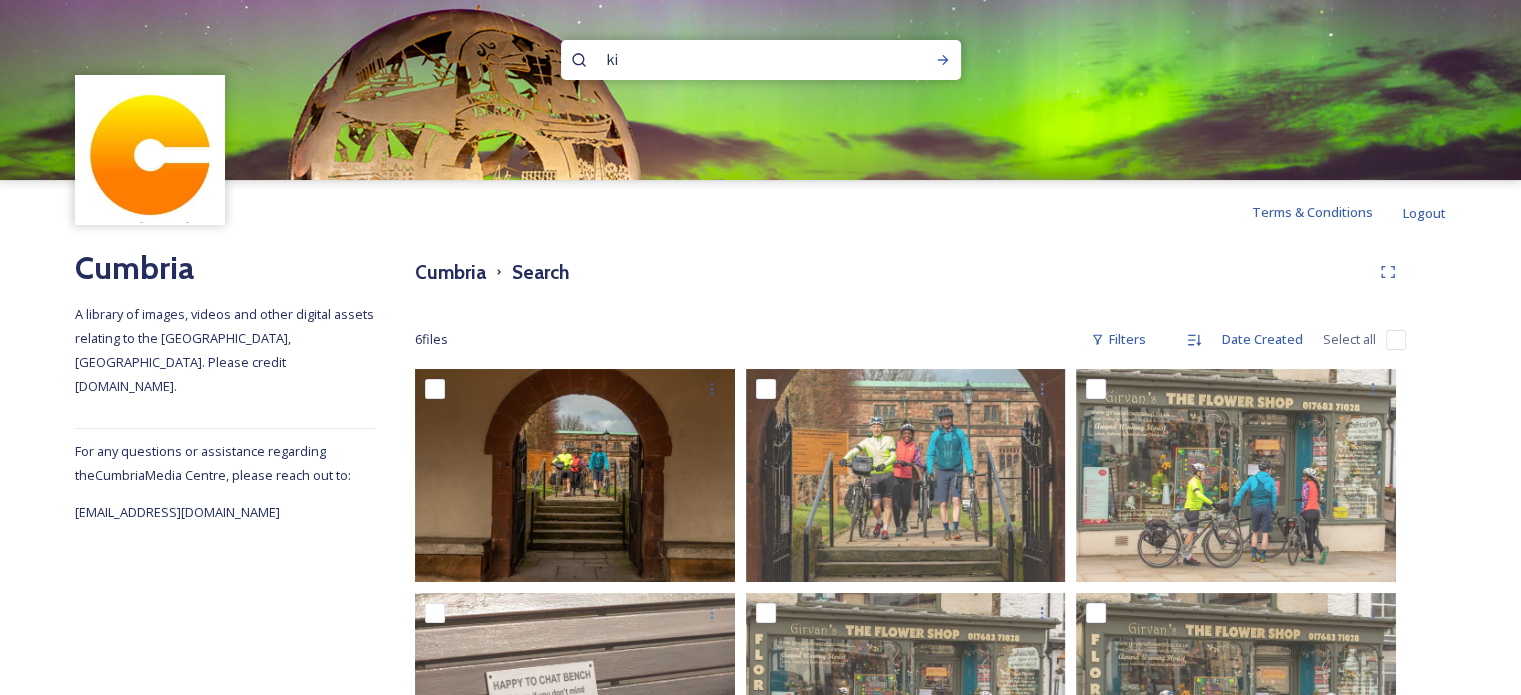 type on "k" 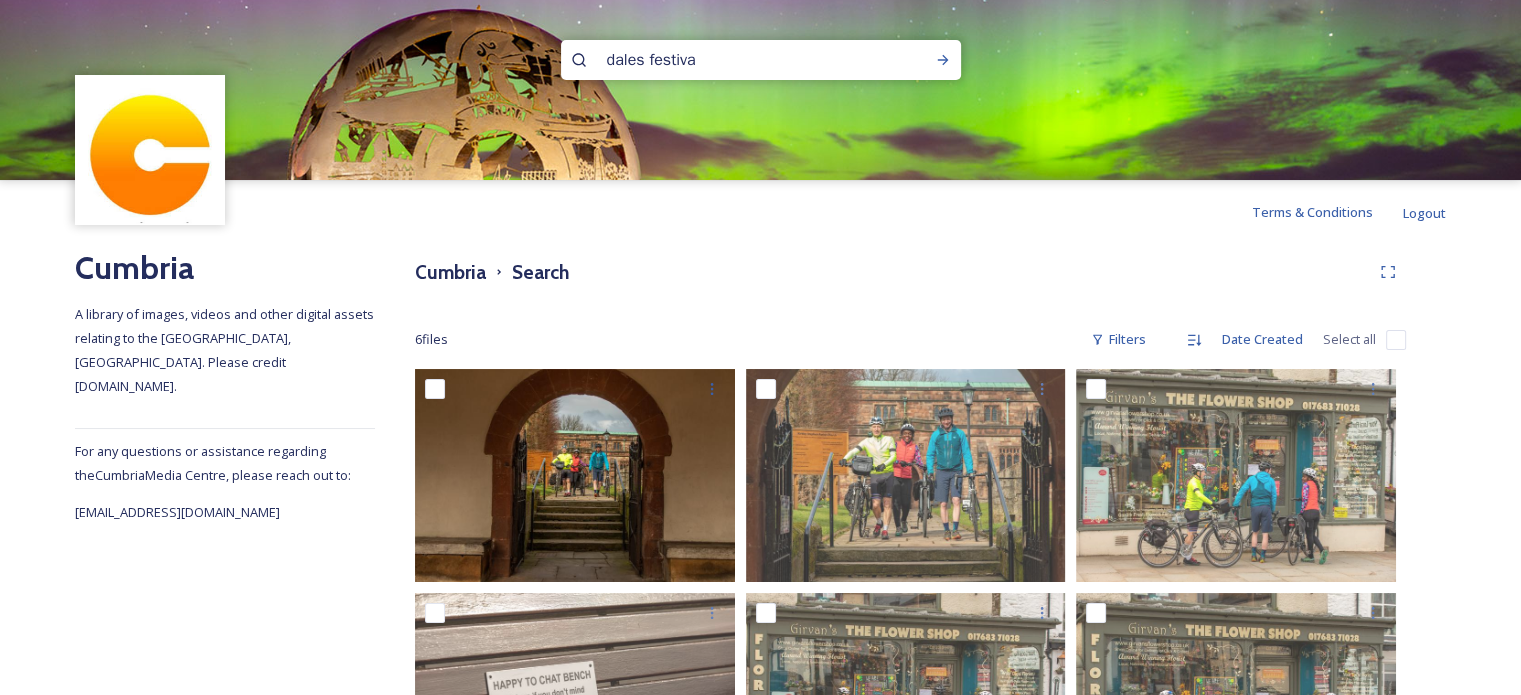 type on "dales festival" 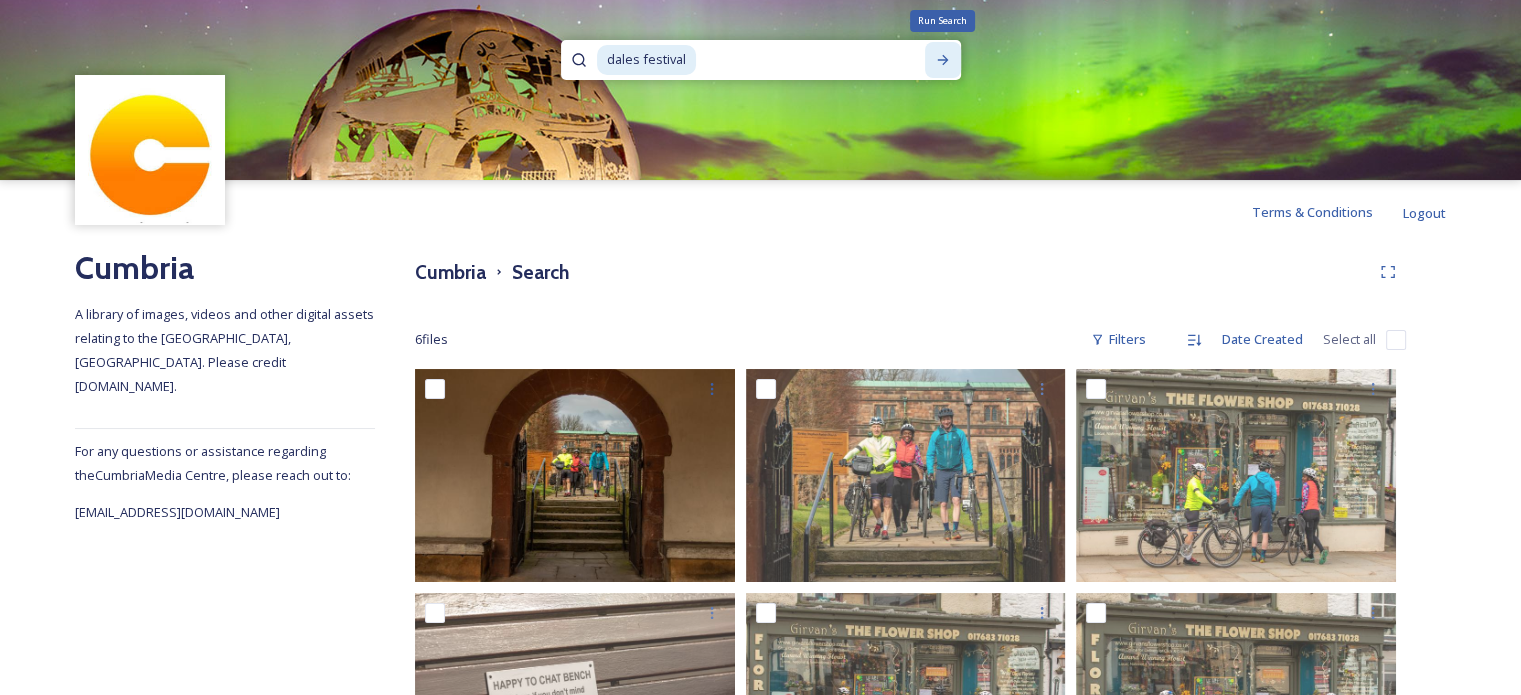 click 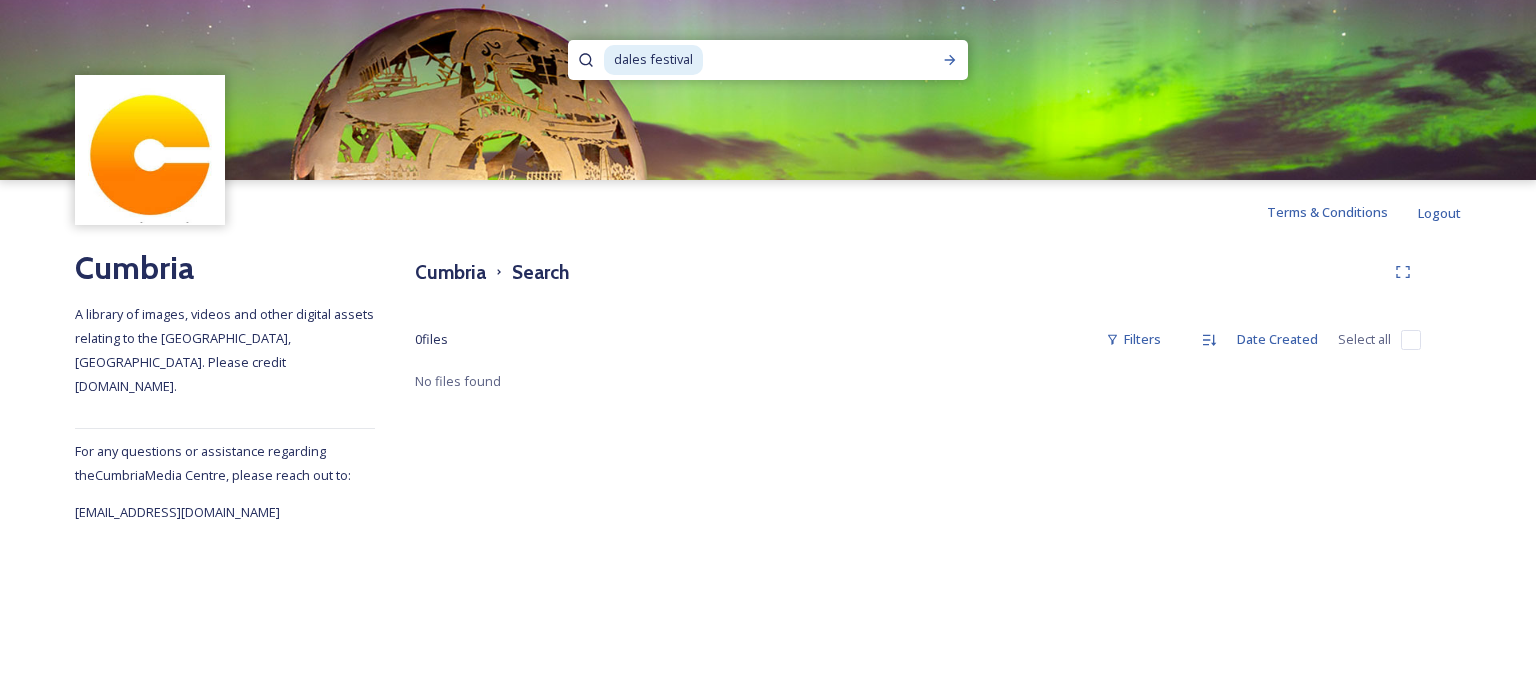 click at bounding box center [805, 60] 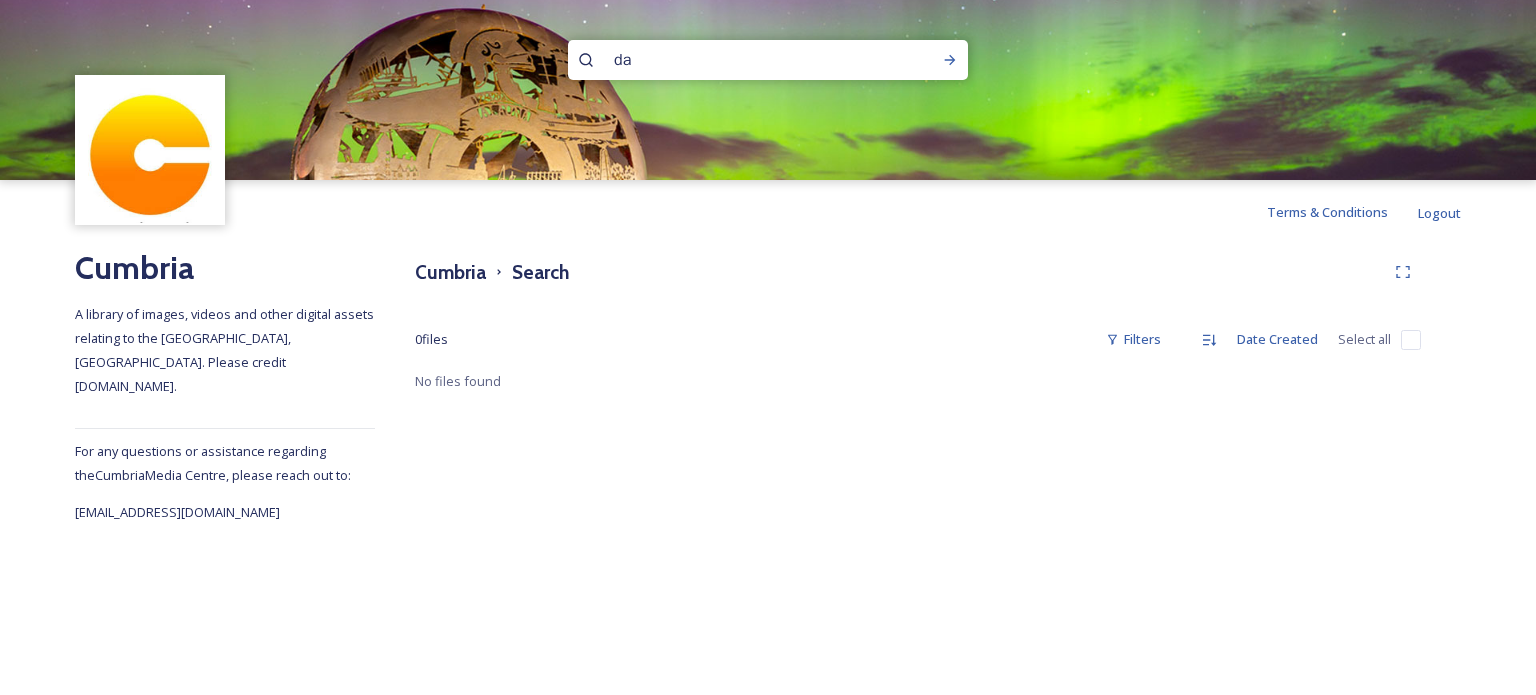 type on "d" 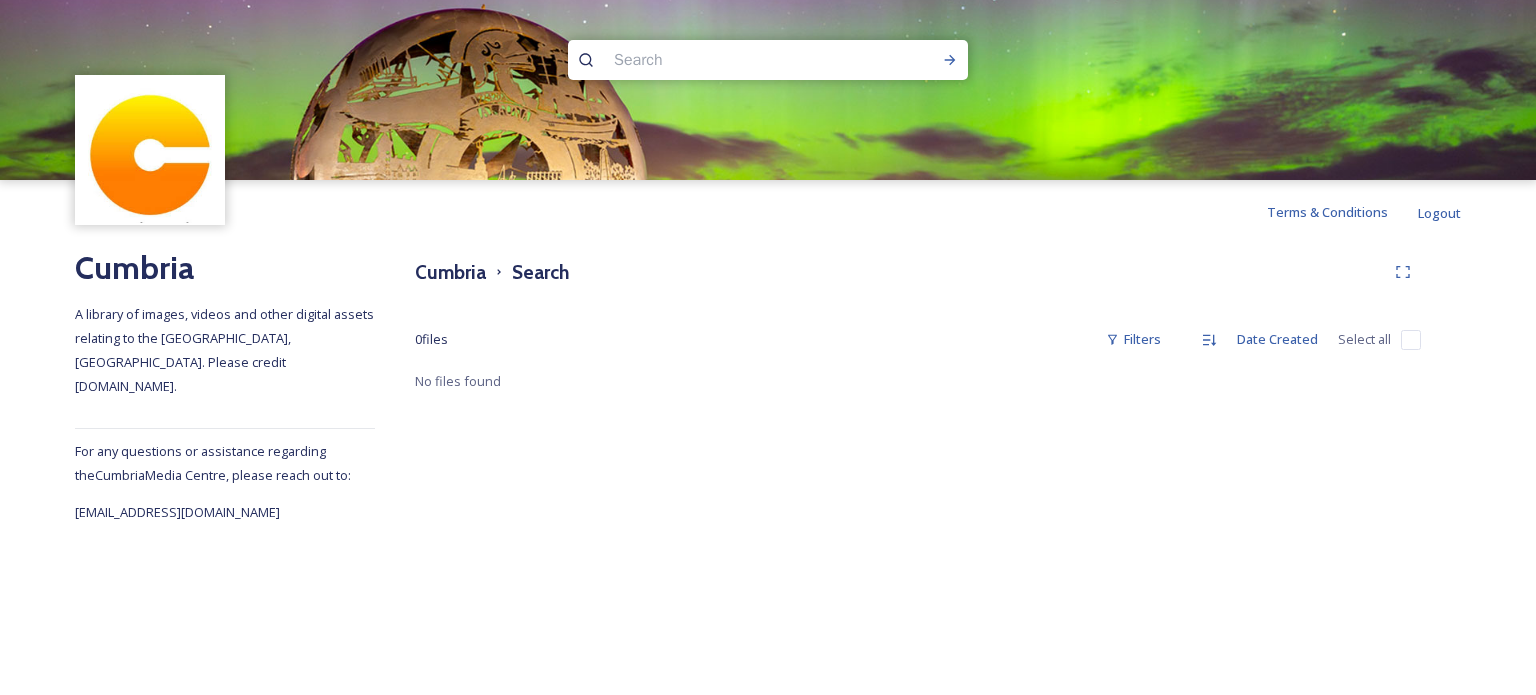 type 